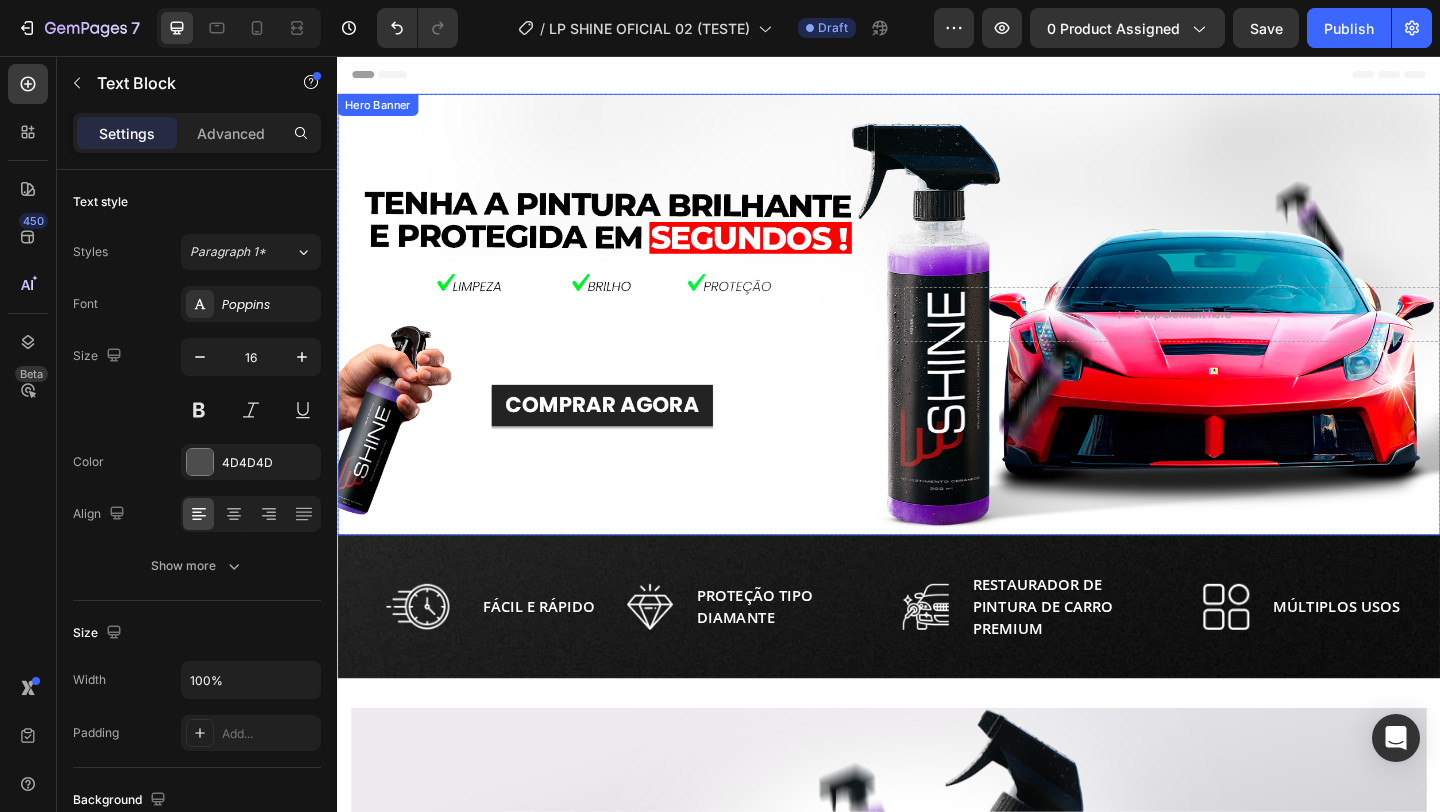 scroll, scrollTop: 0, scrollLeft: 0, axis: both 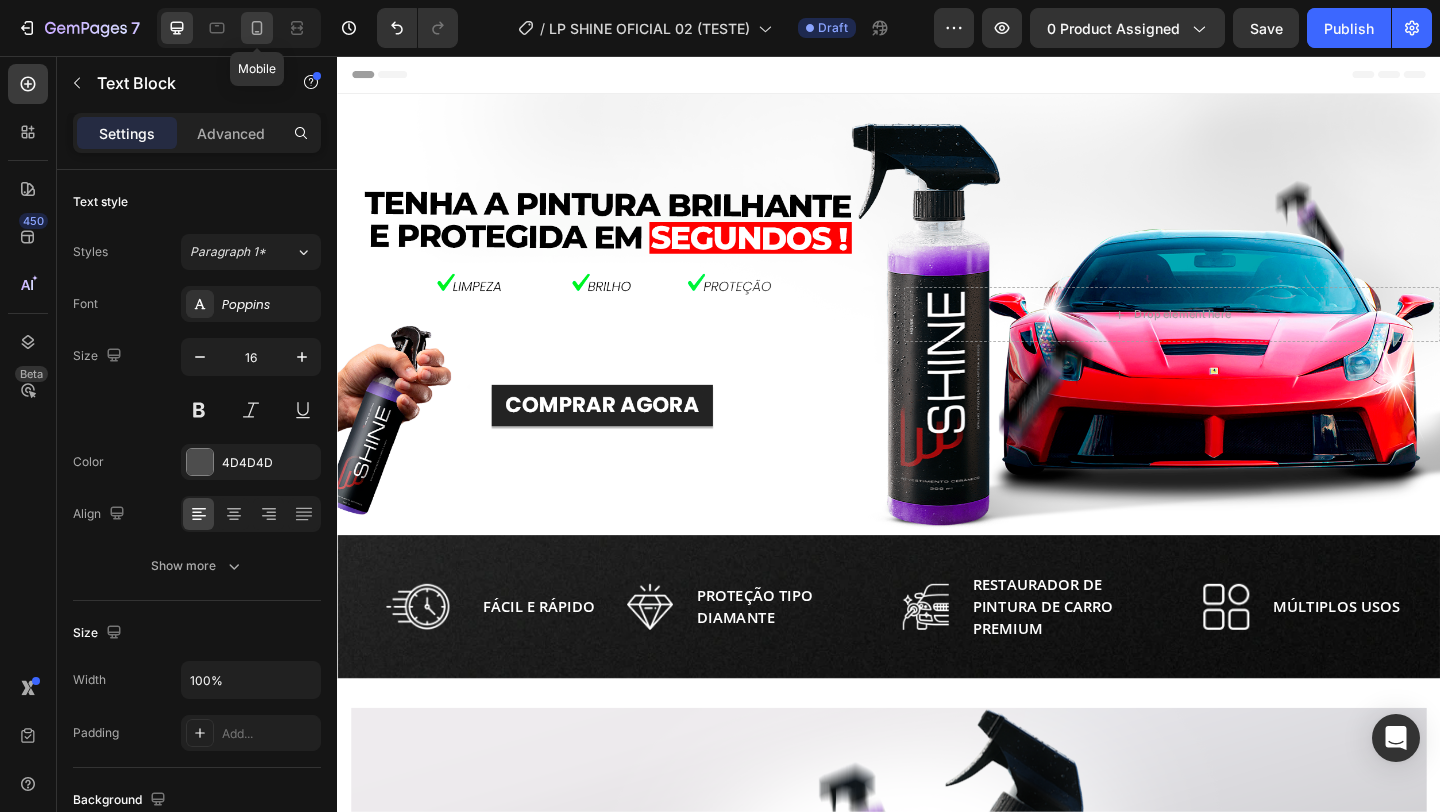 click 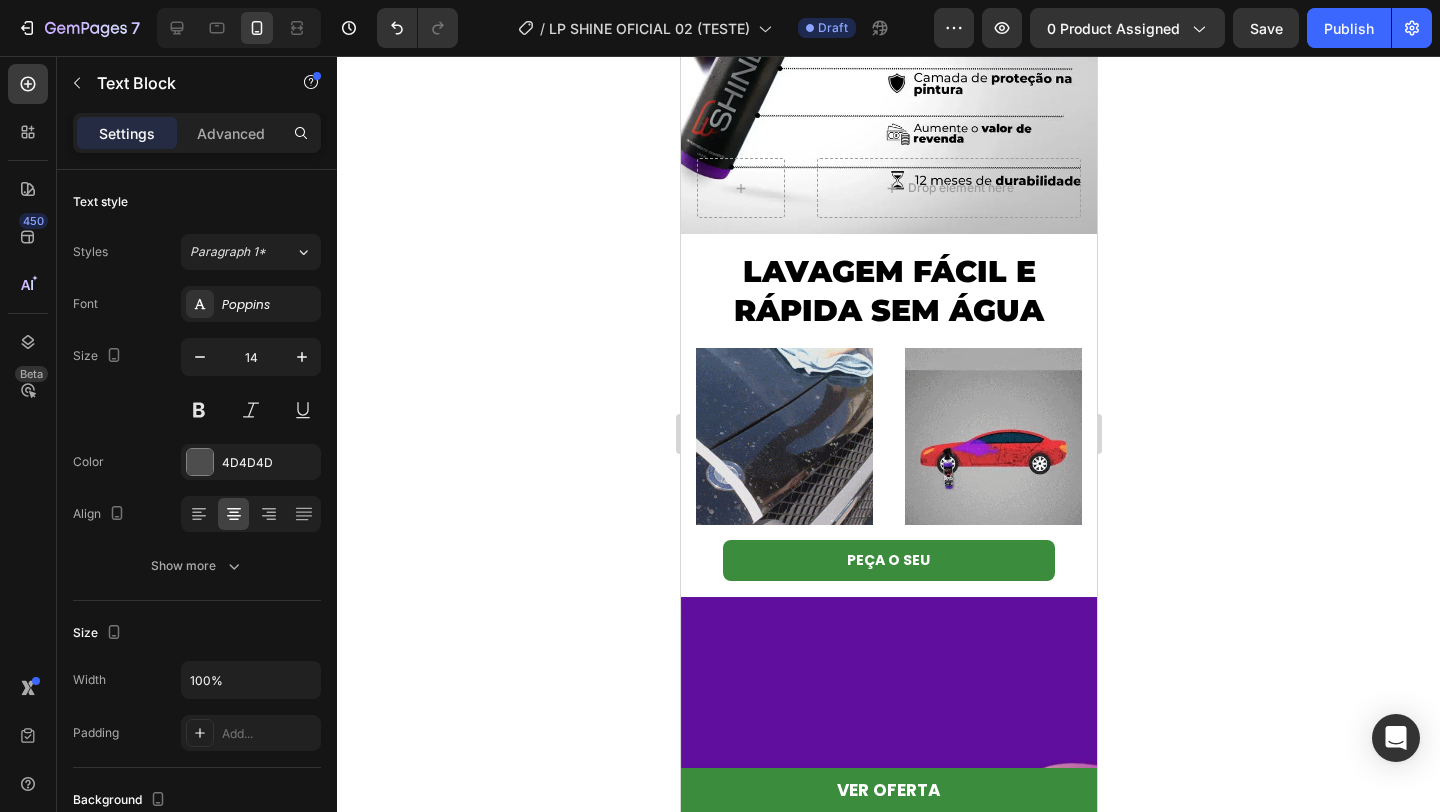 scroll, scrollTop: 0, scrollLeft: 0, axis: both 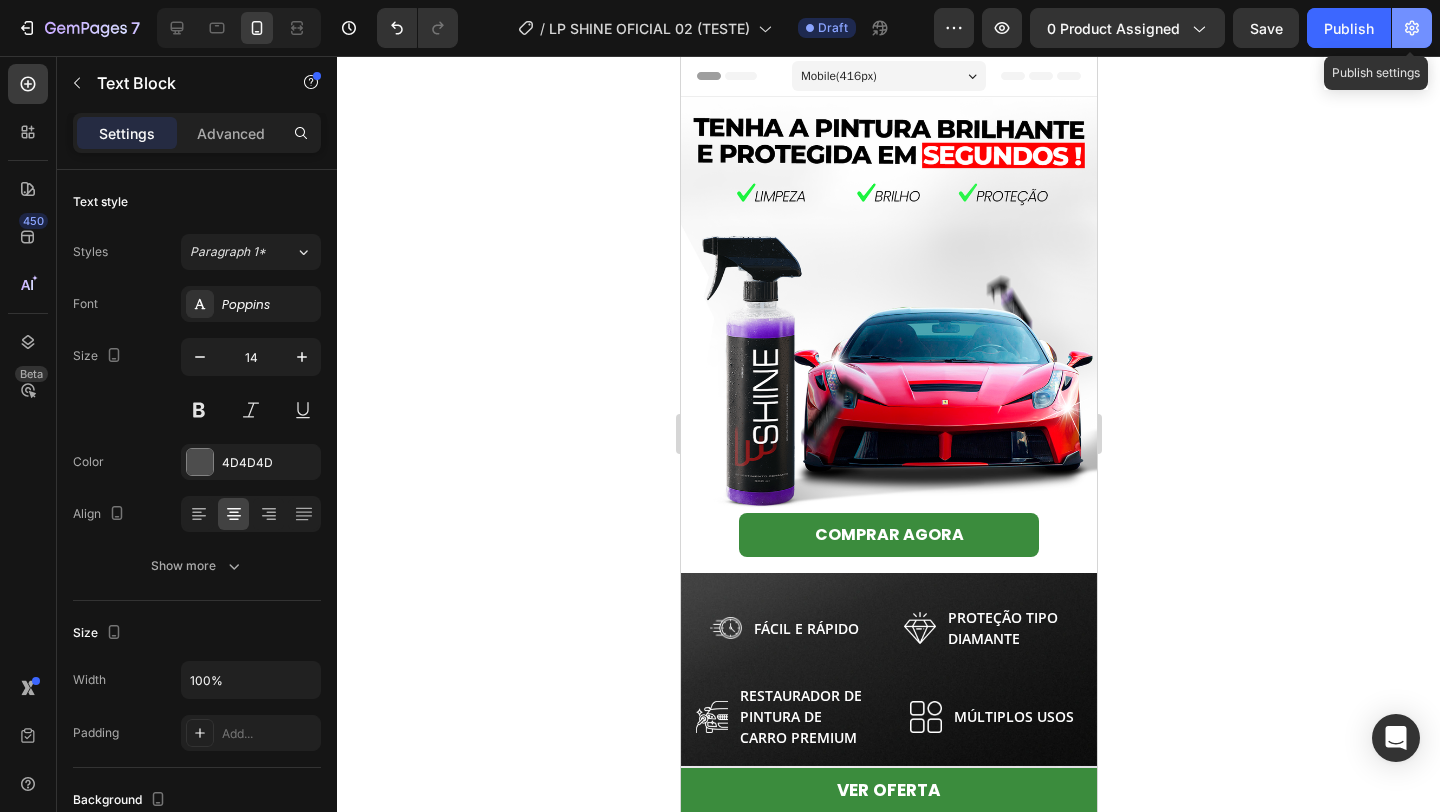 click 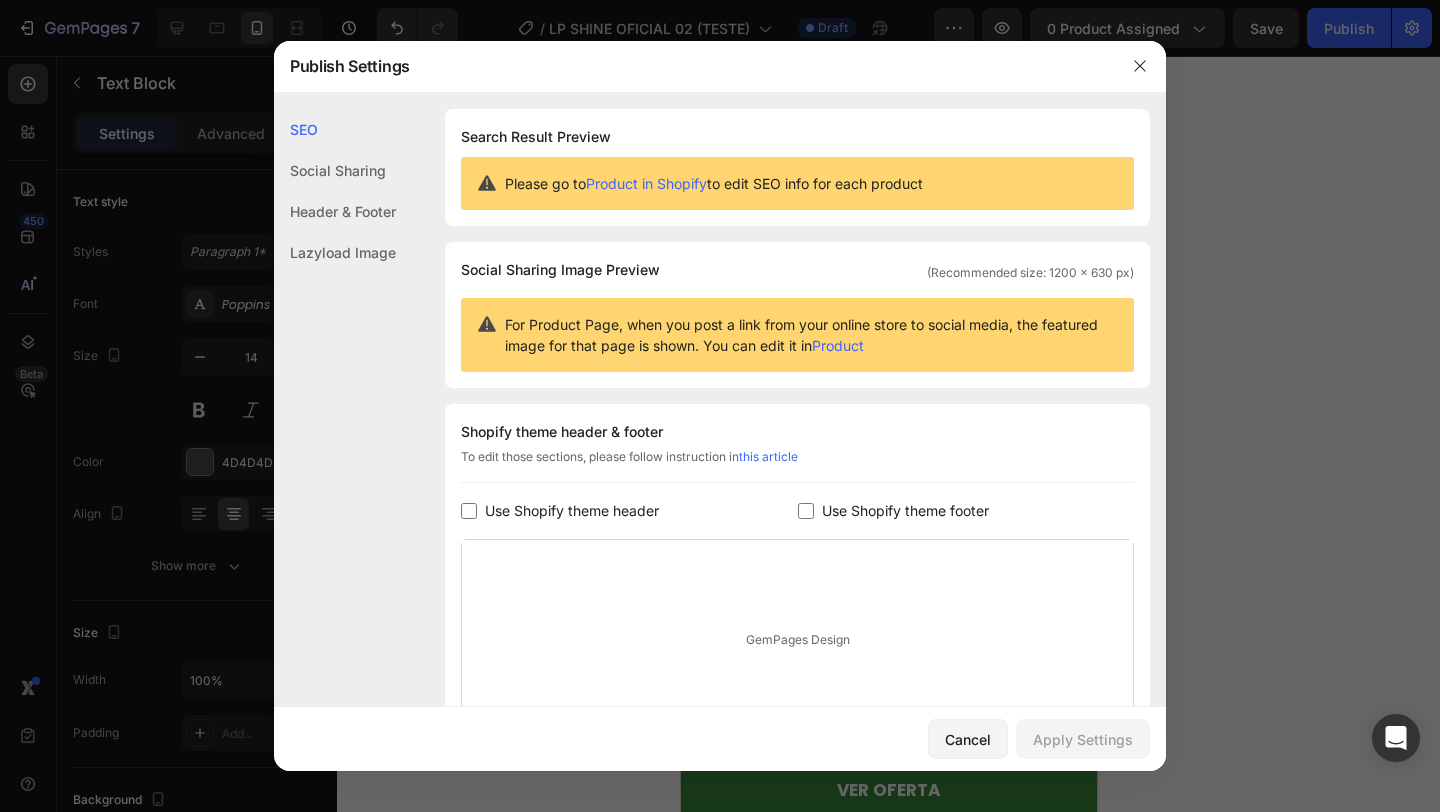 click at bounding box center (720, 406) 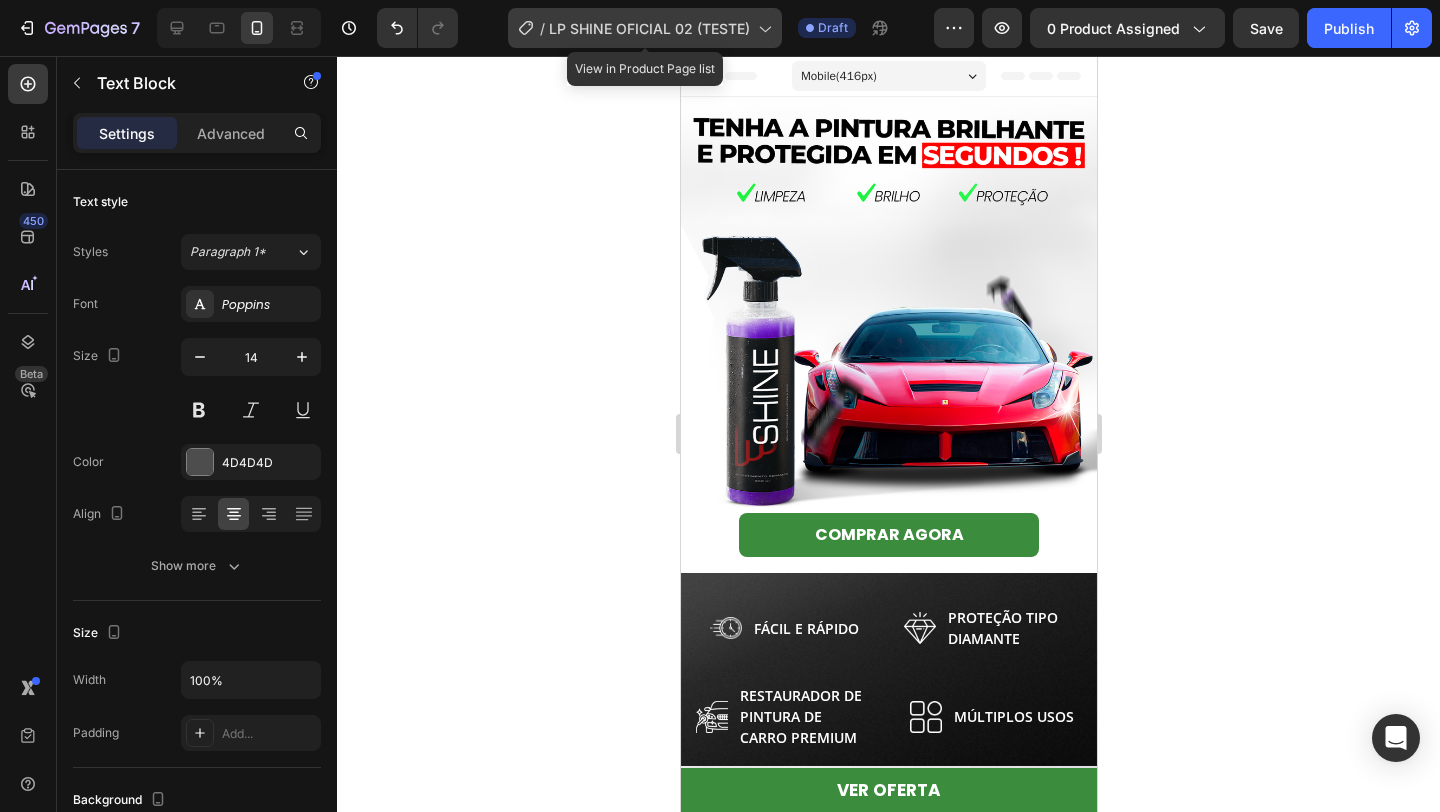 click on "LP SHINE OFICIAL 02 (TESTE)" at bounding box center [649, 28] 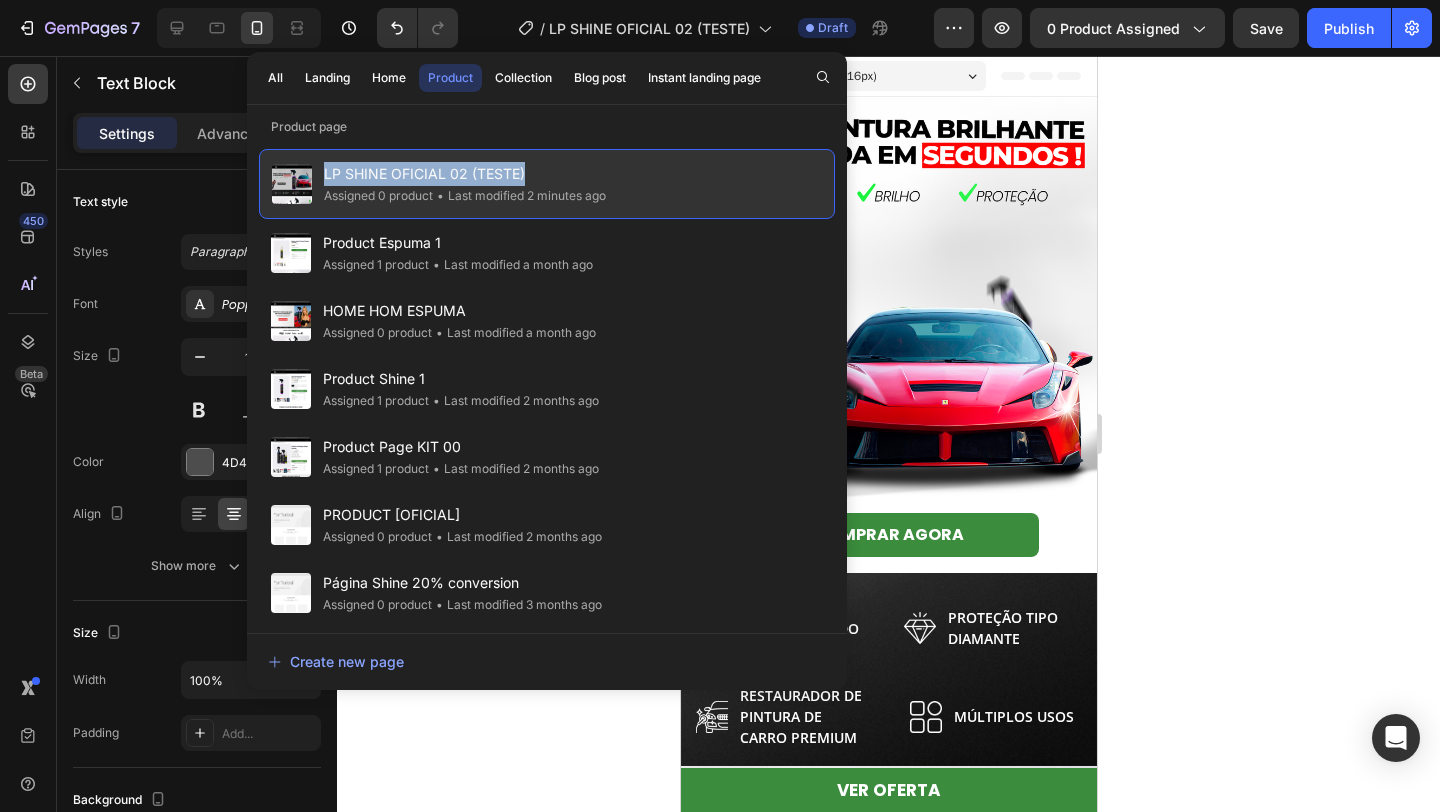 drag, startPoint x: 537, startPoint y: 168, endPoint x: 323, endPoint y: 170, distance: 214.00934 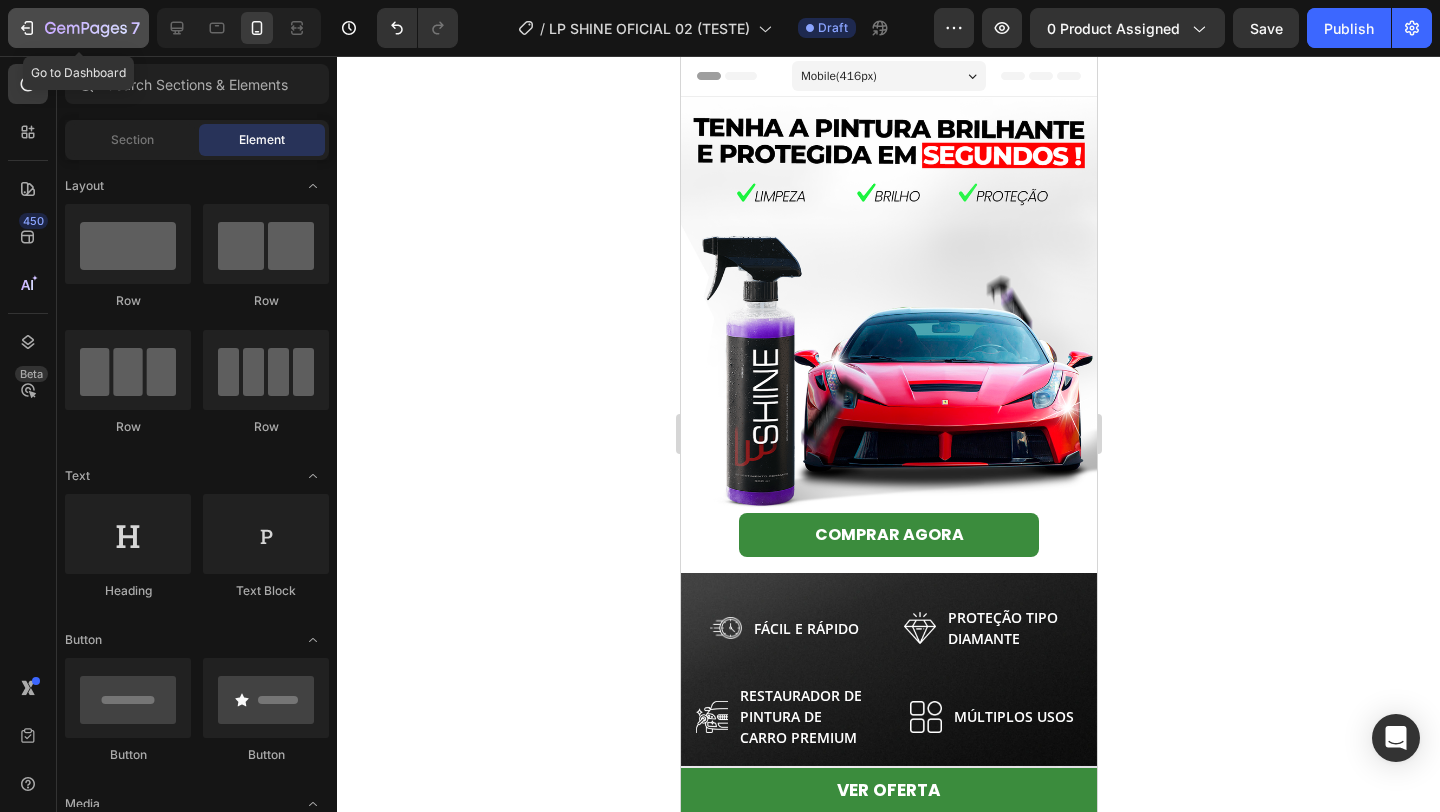 click on "7" 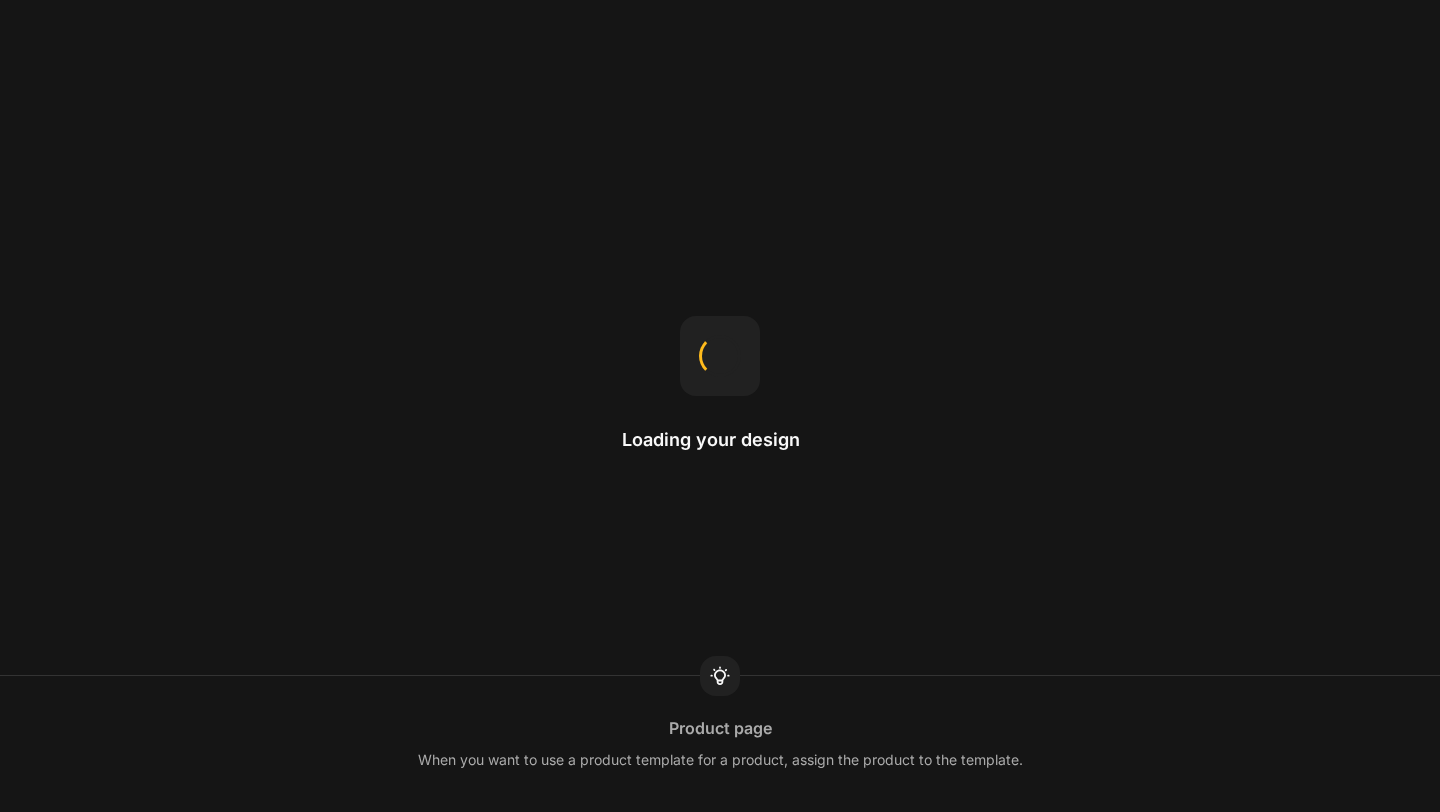 scroll, scrollTop: 0, scrollLeft: 0, axis: both 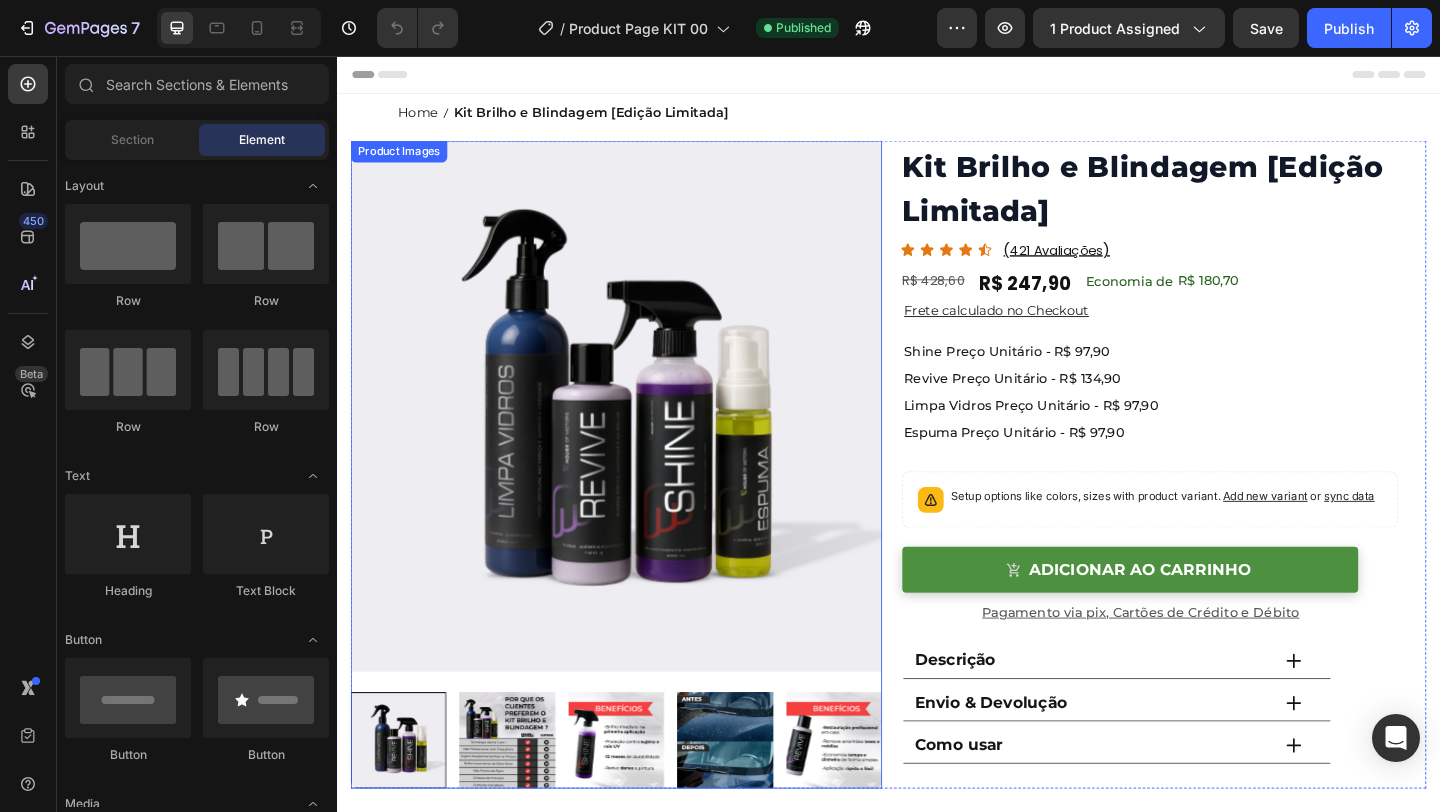 click at bounding box center [522, 800] 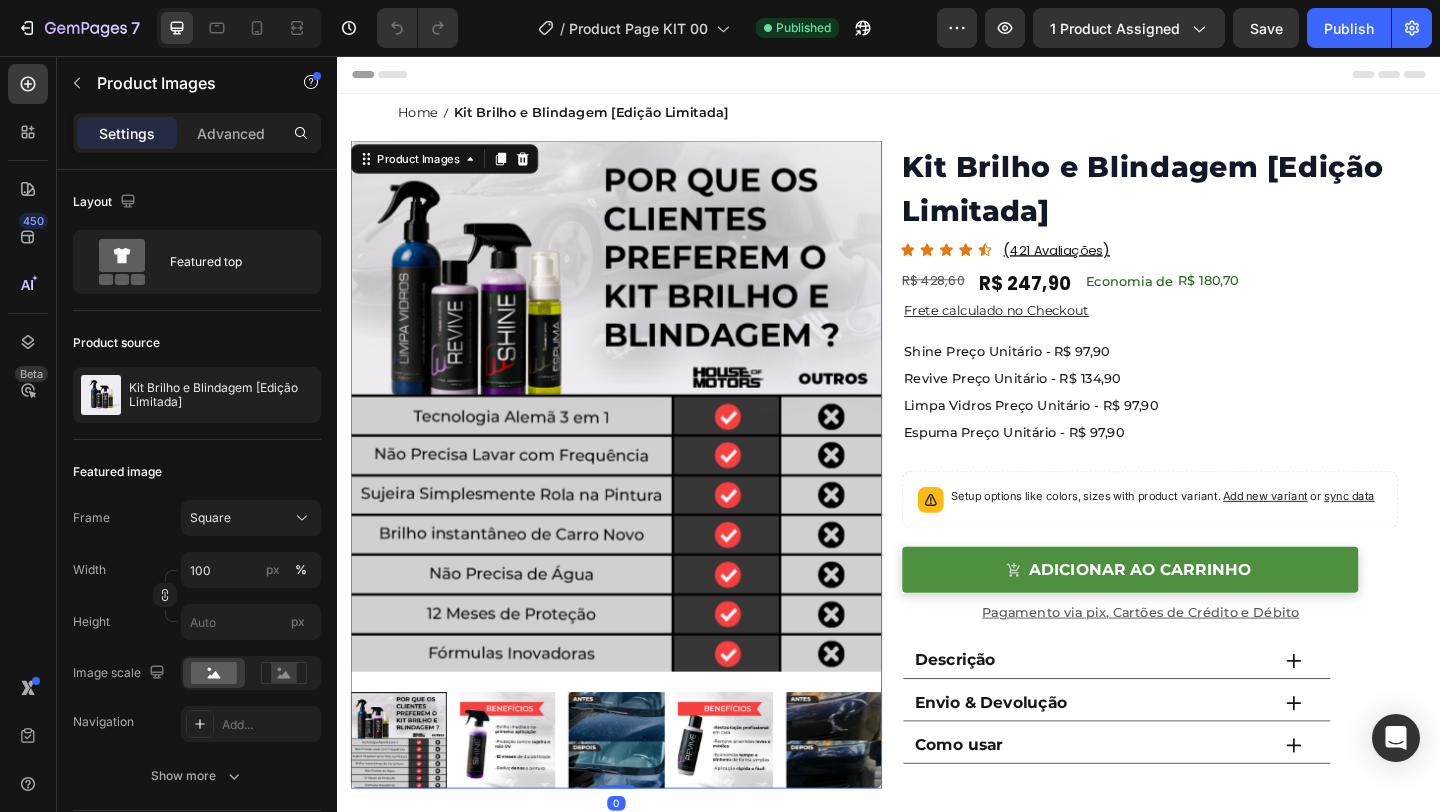click at bounding box center [522, 800] 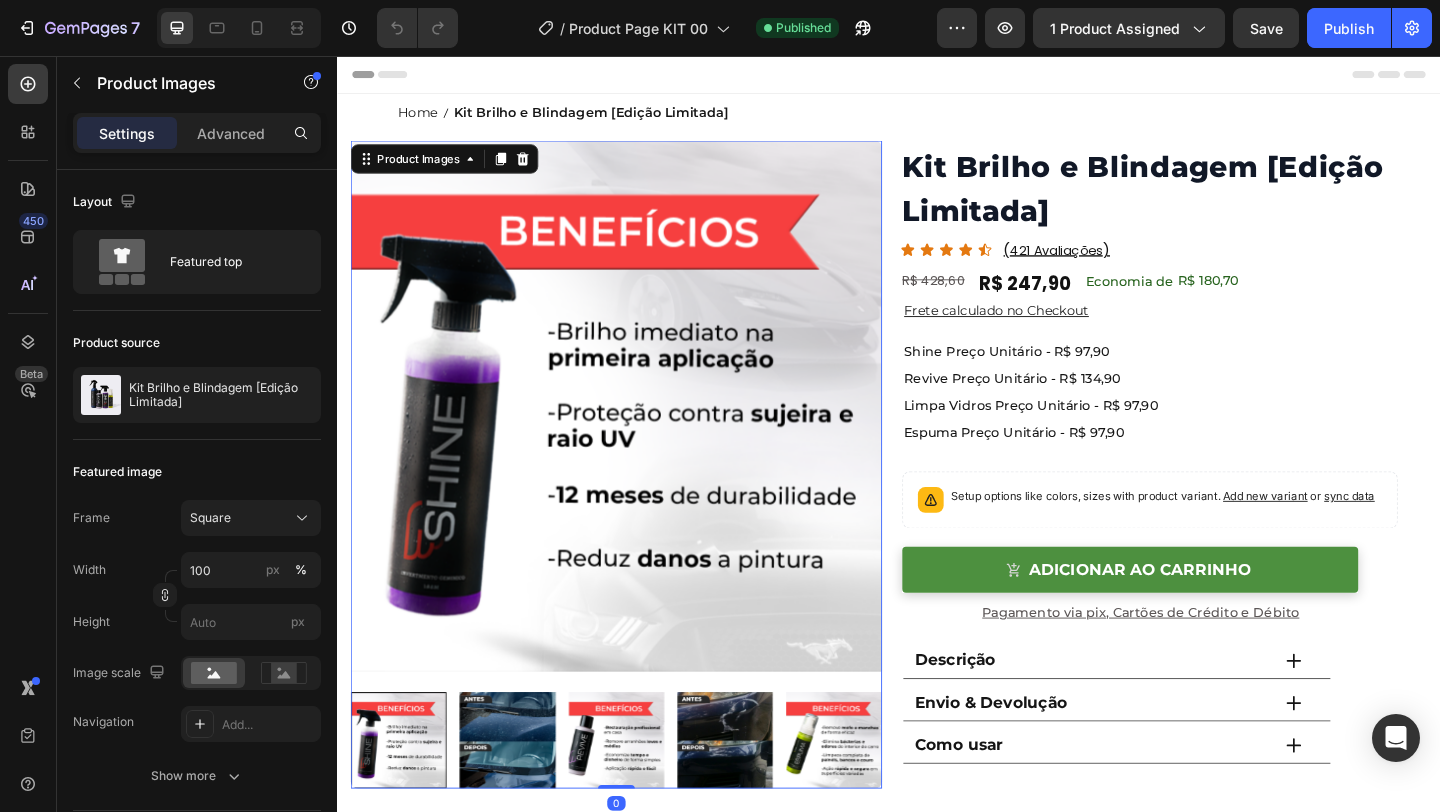click at bounding box center (522, 800) 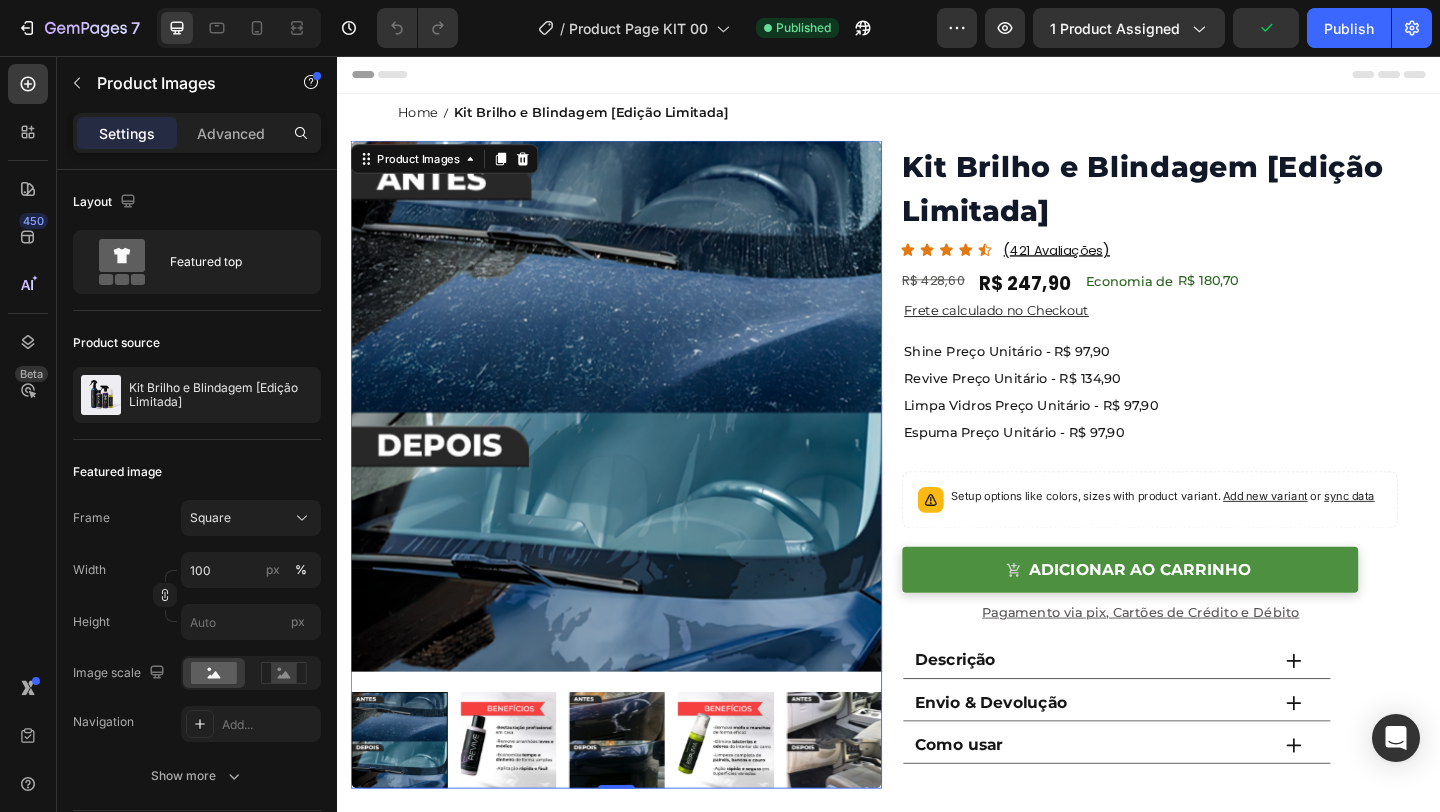 click at bounding box center [523, 800] 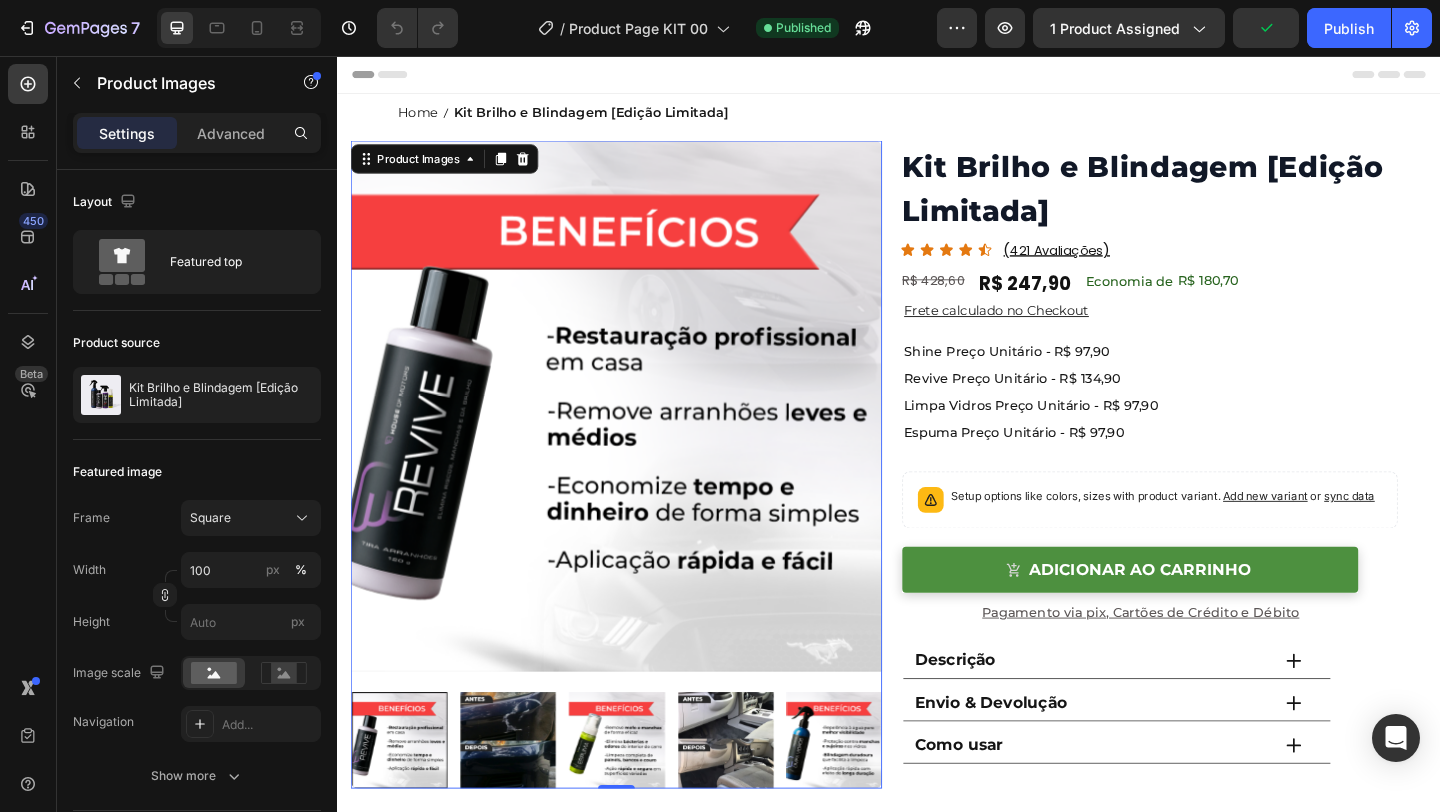 click at bounding box center (523, 800) 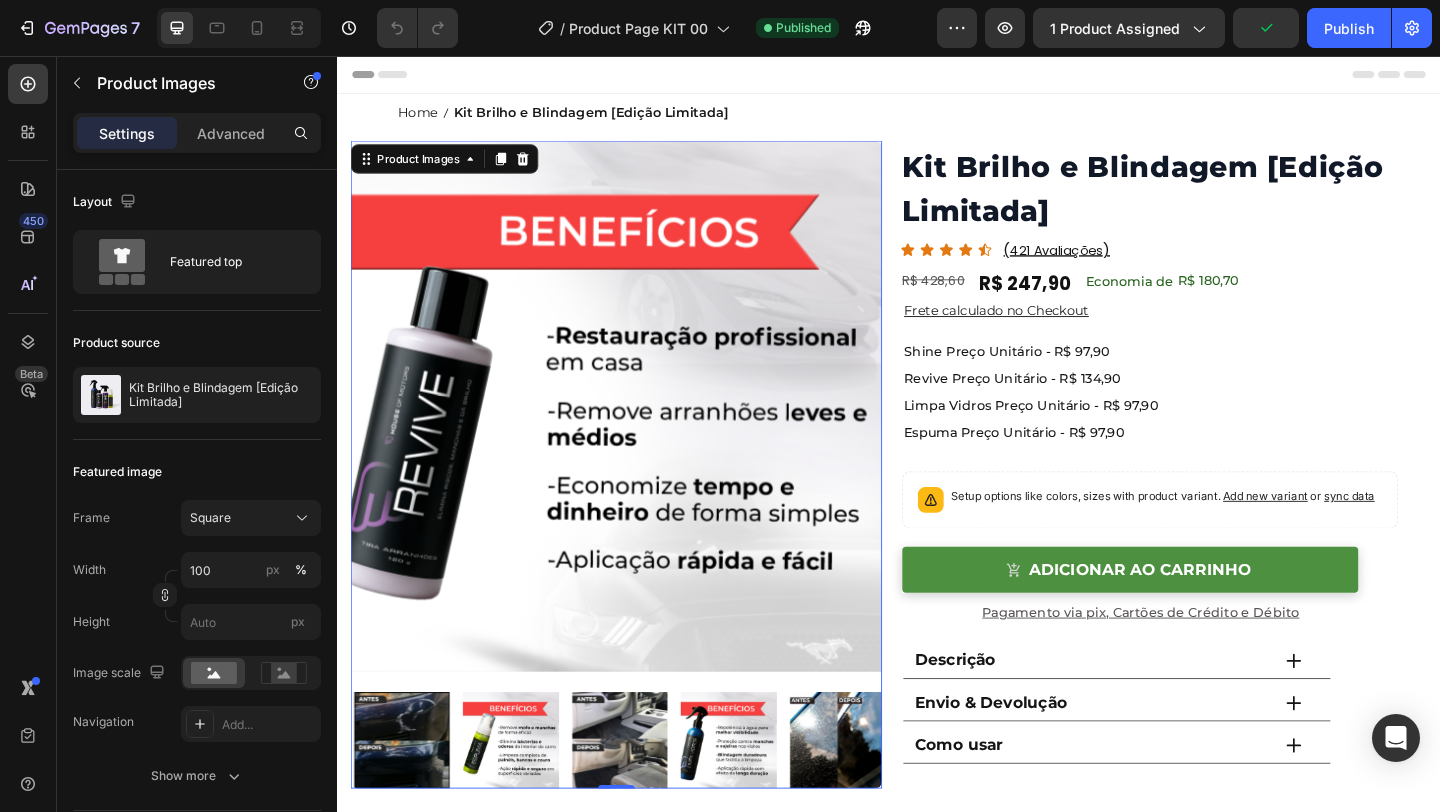 click at bounding box center (526, 800) 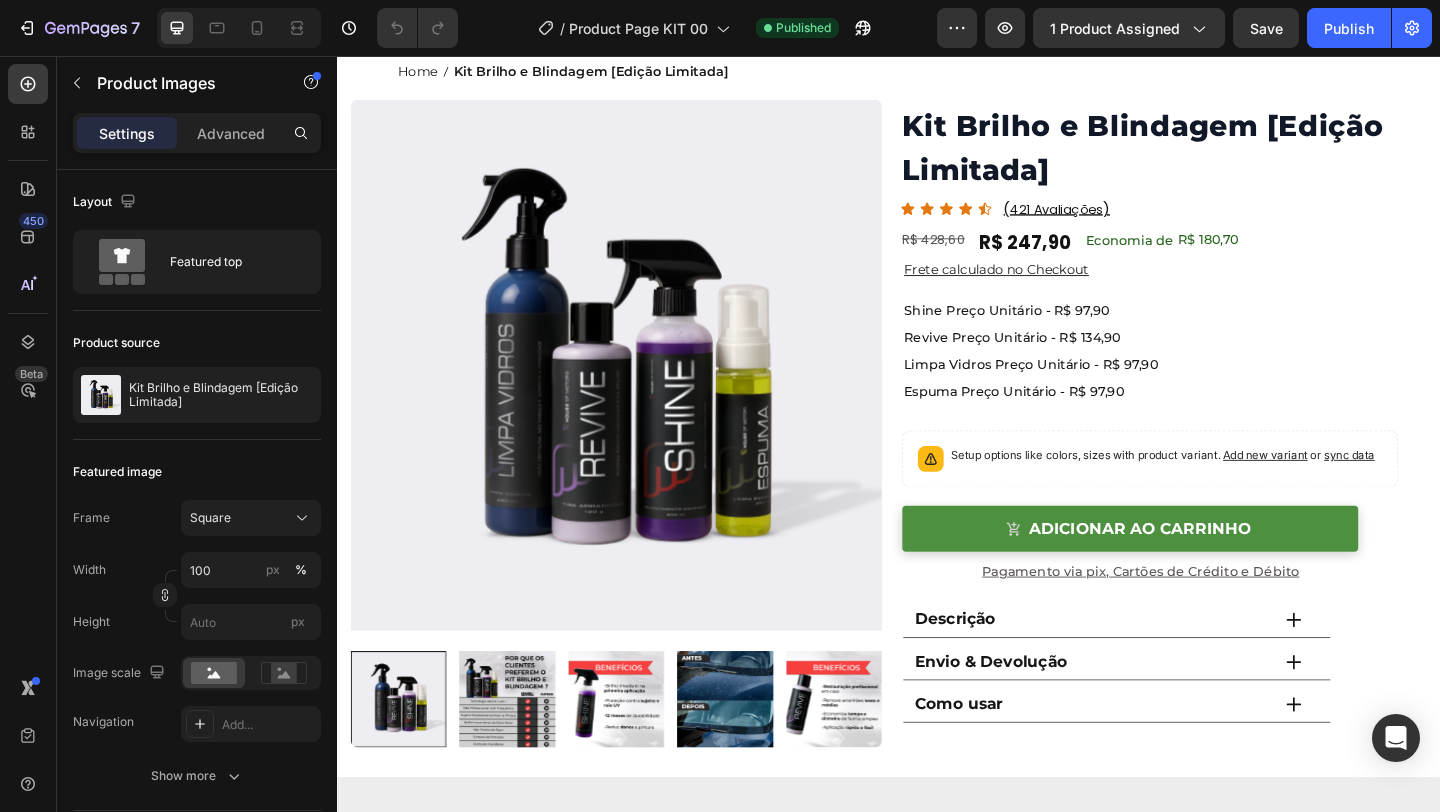 scroll, scrollTop: 44, scrollLeft: 0, axis: vertical 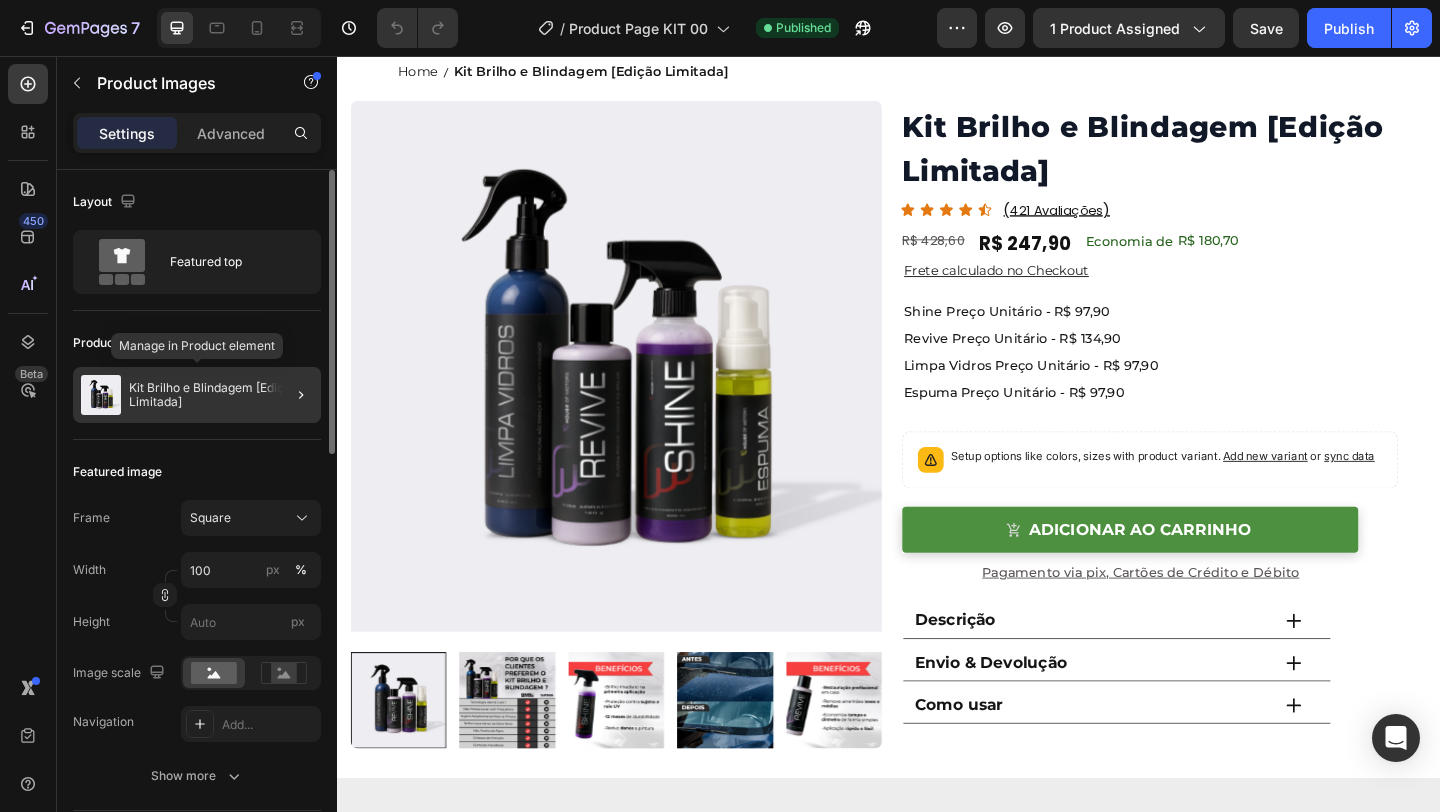 click on "Kit Brilho e Blindagem [Edição Limitada]" at bounding box center (221, 395) 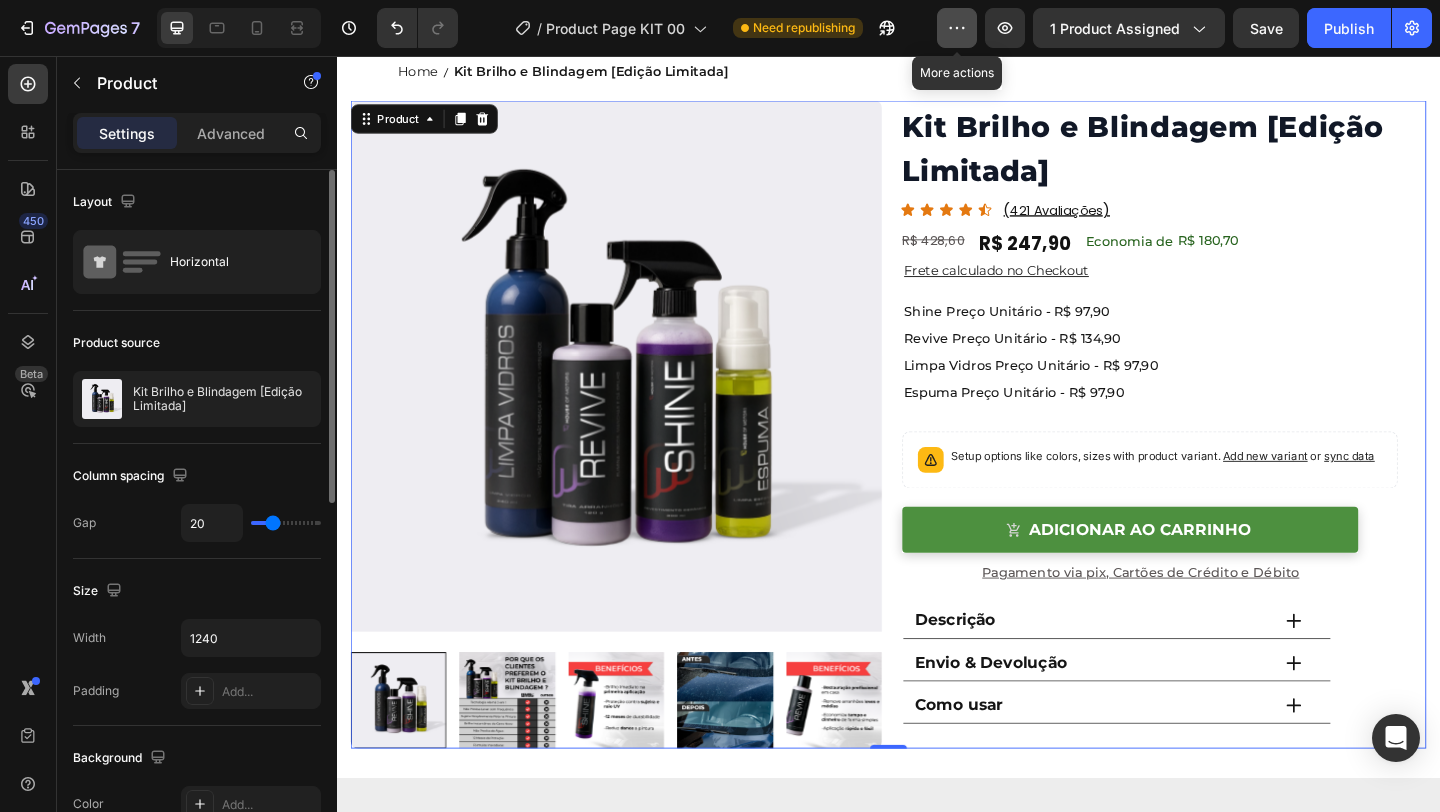 click 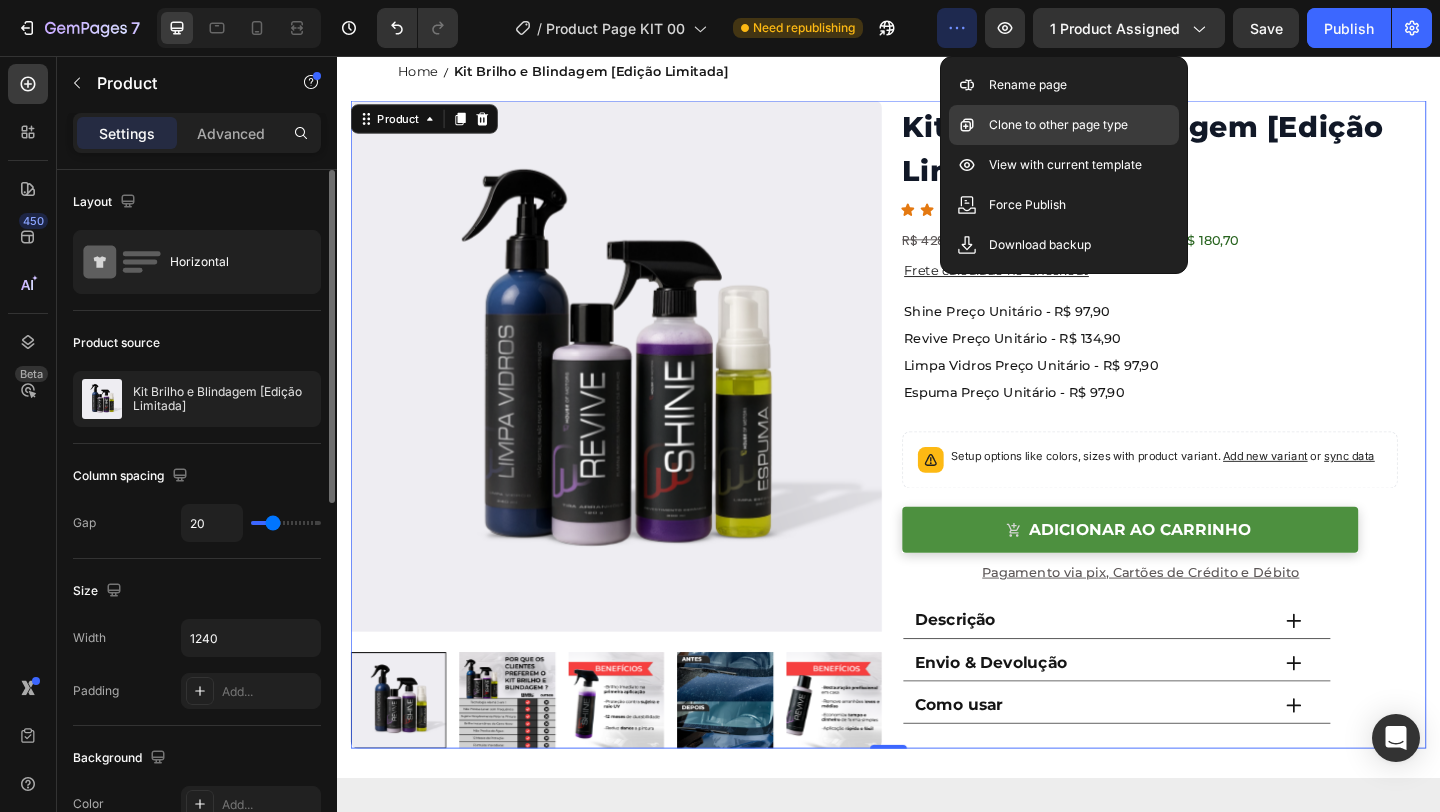 click on "Clone to other page type" 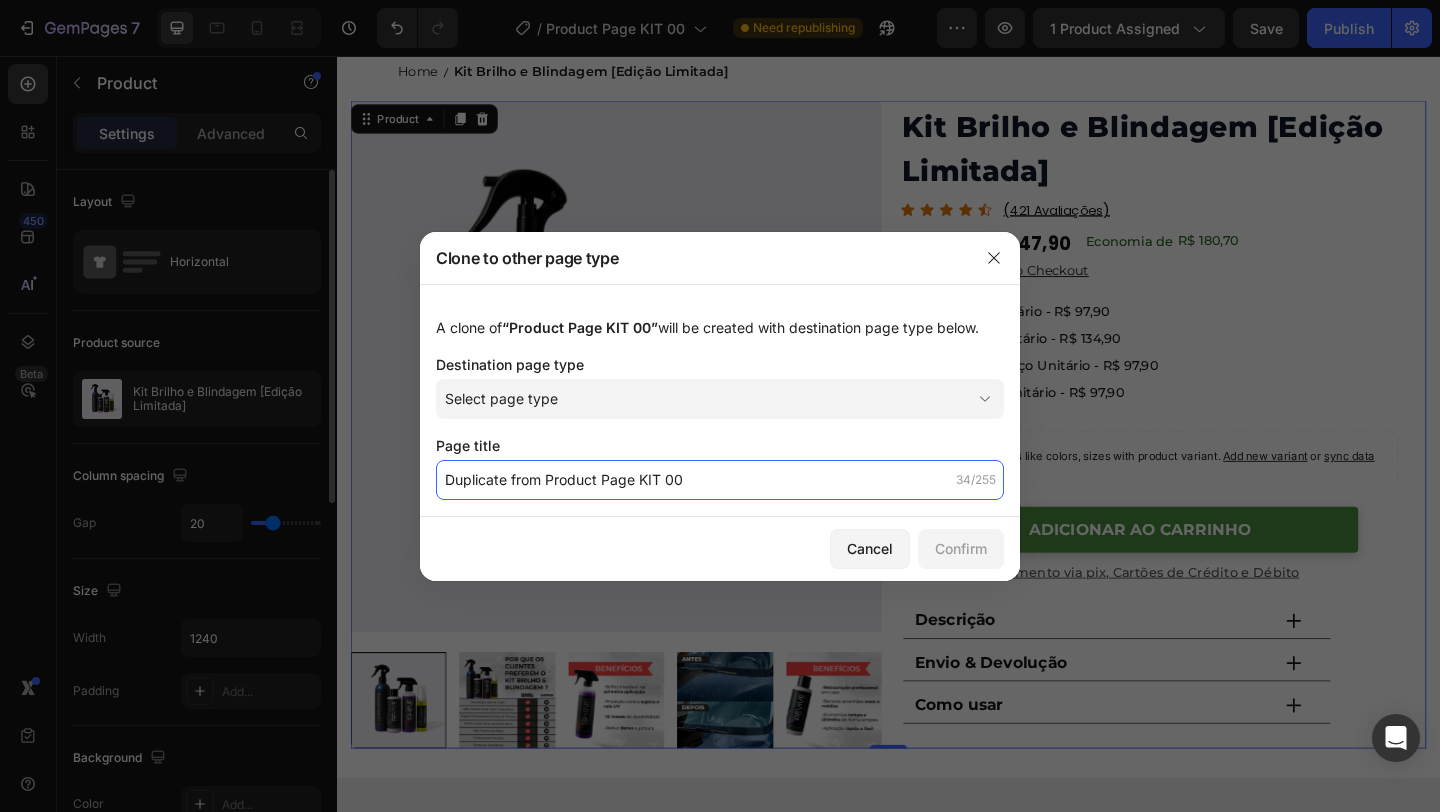 click on "Duplicate from Product Page KIT 00" 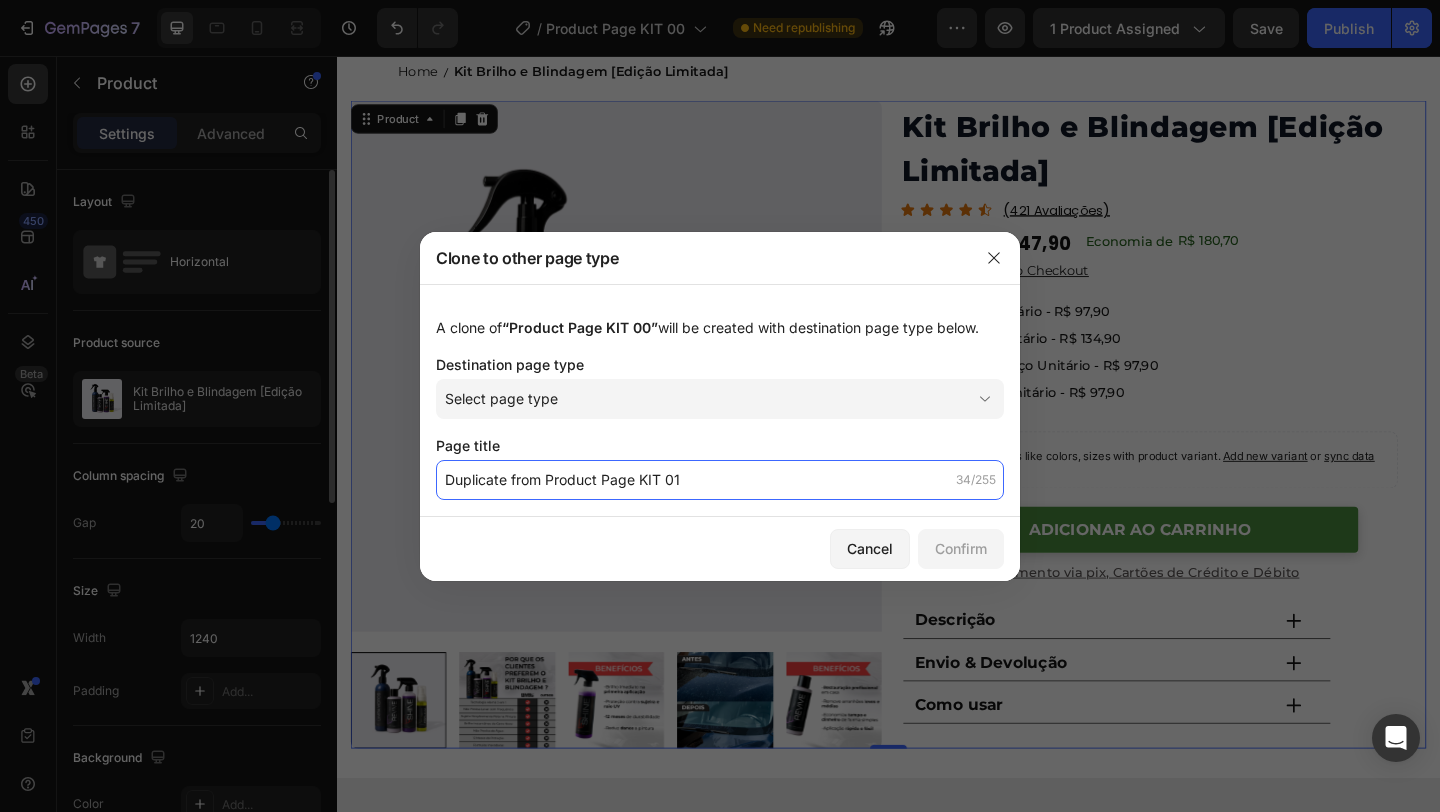 type on "Duplicate from Product Page KIT 01" 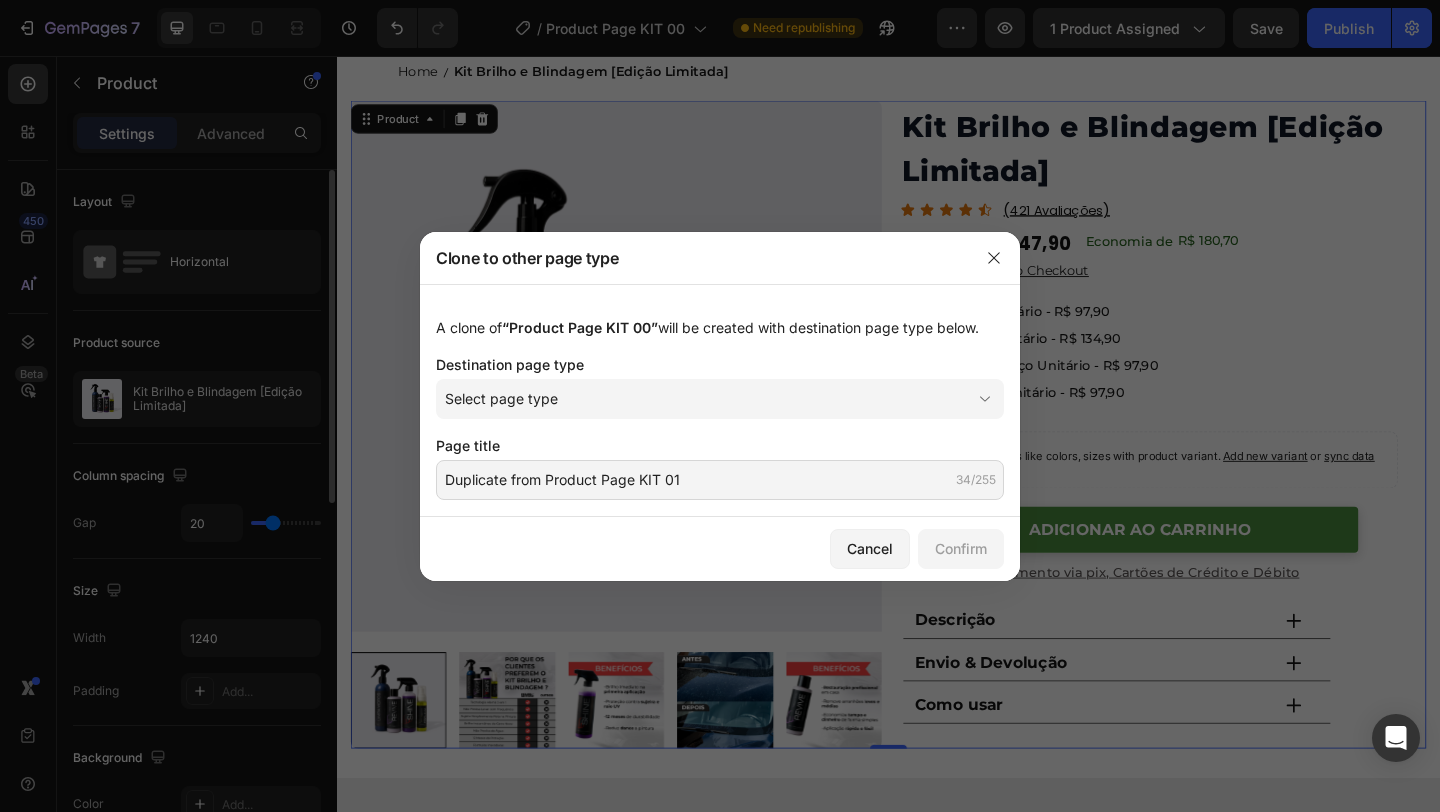 click on "Cancel Confirm" at bounding box center (720, 549) 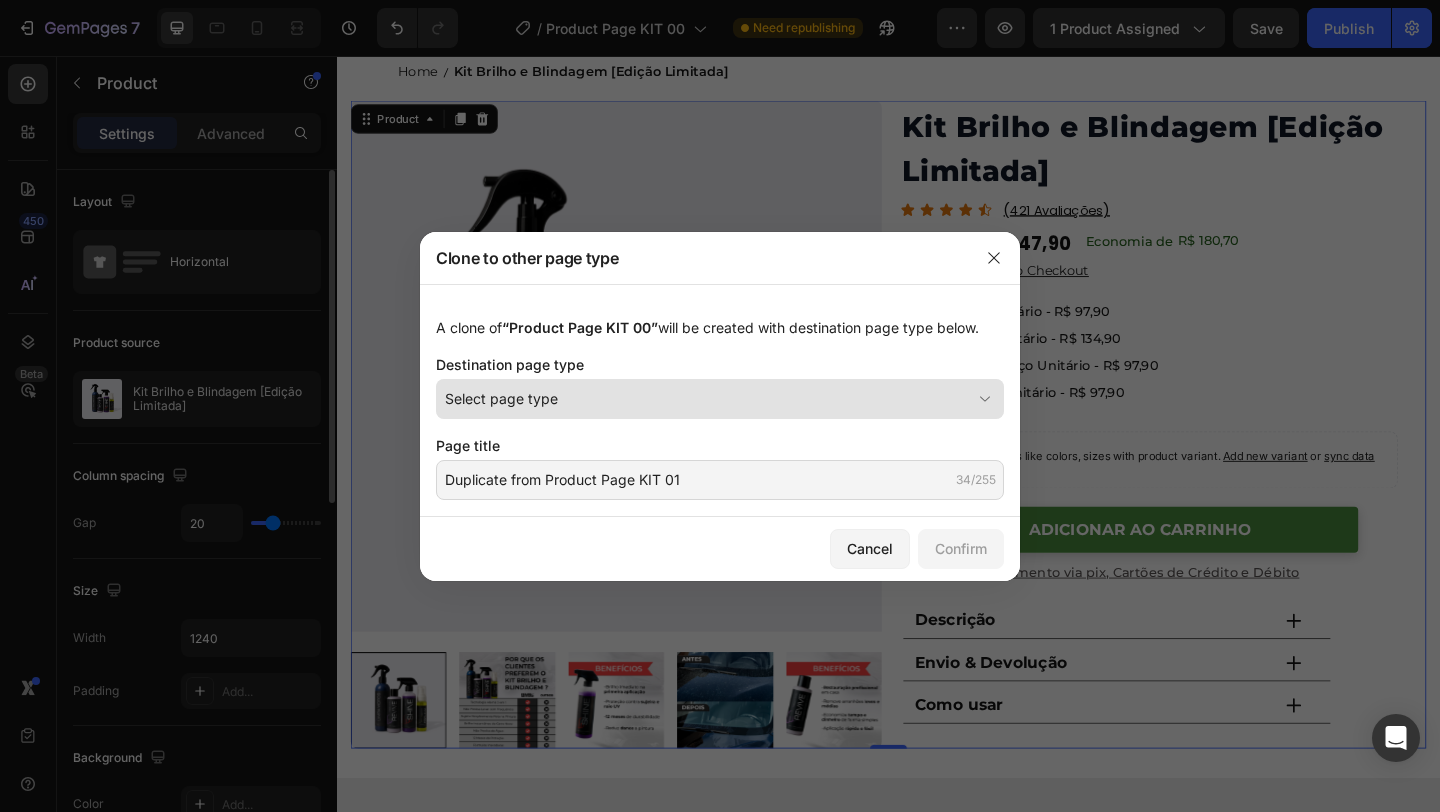 click on "Select page type" at bounding box center (720, 399) 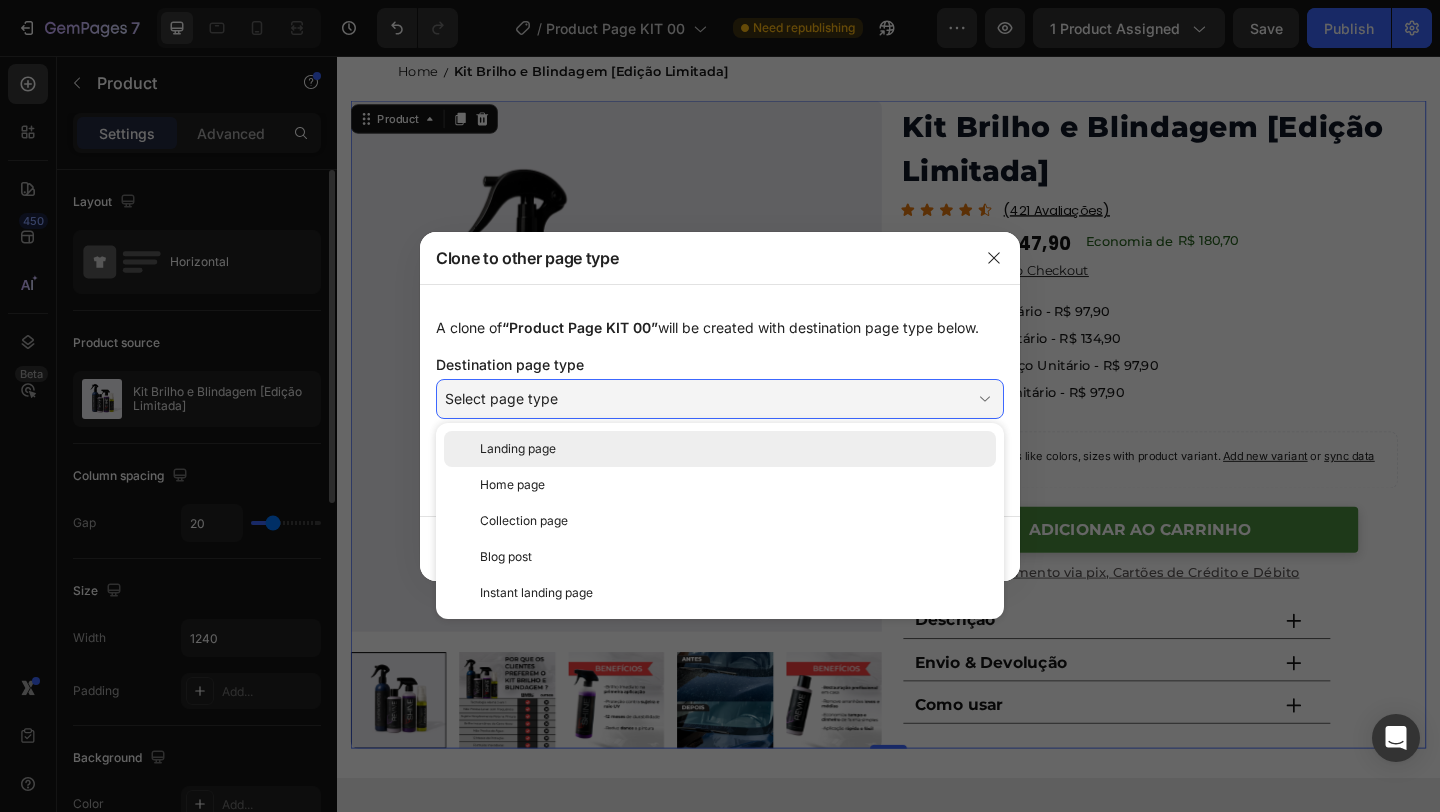 click on "Landing page" 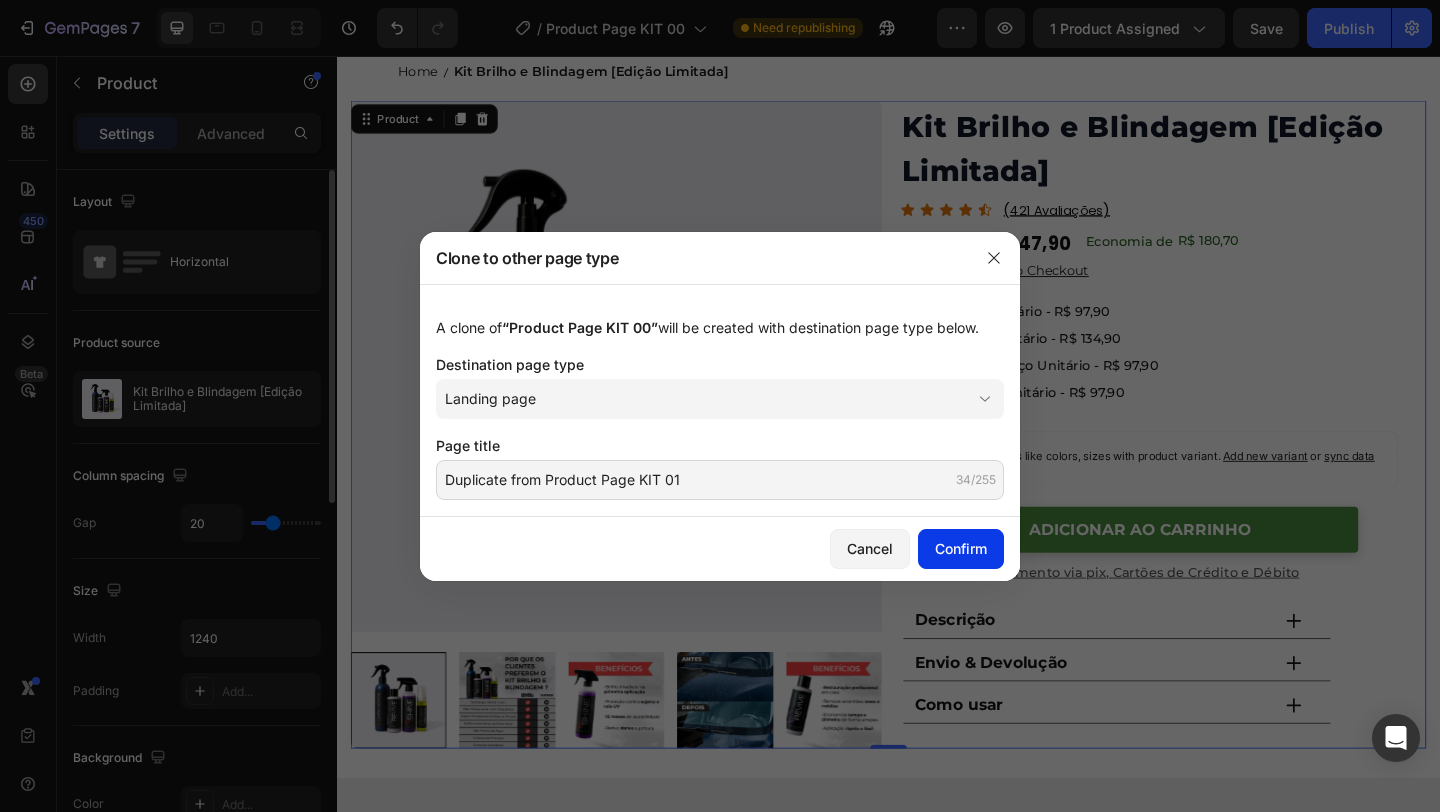 click on "Confirm" 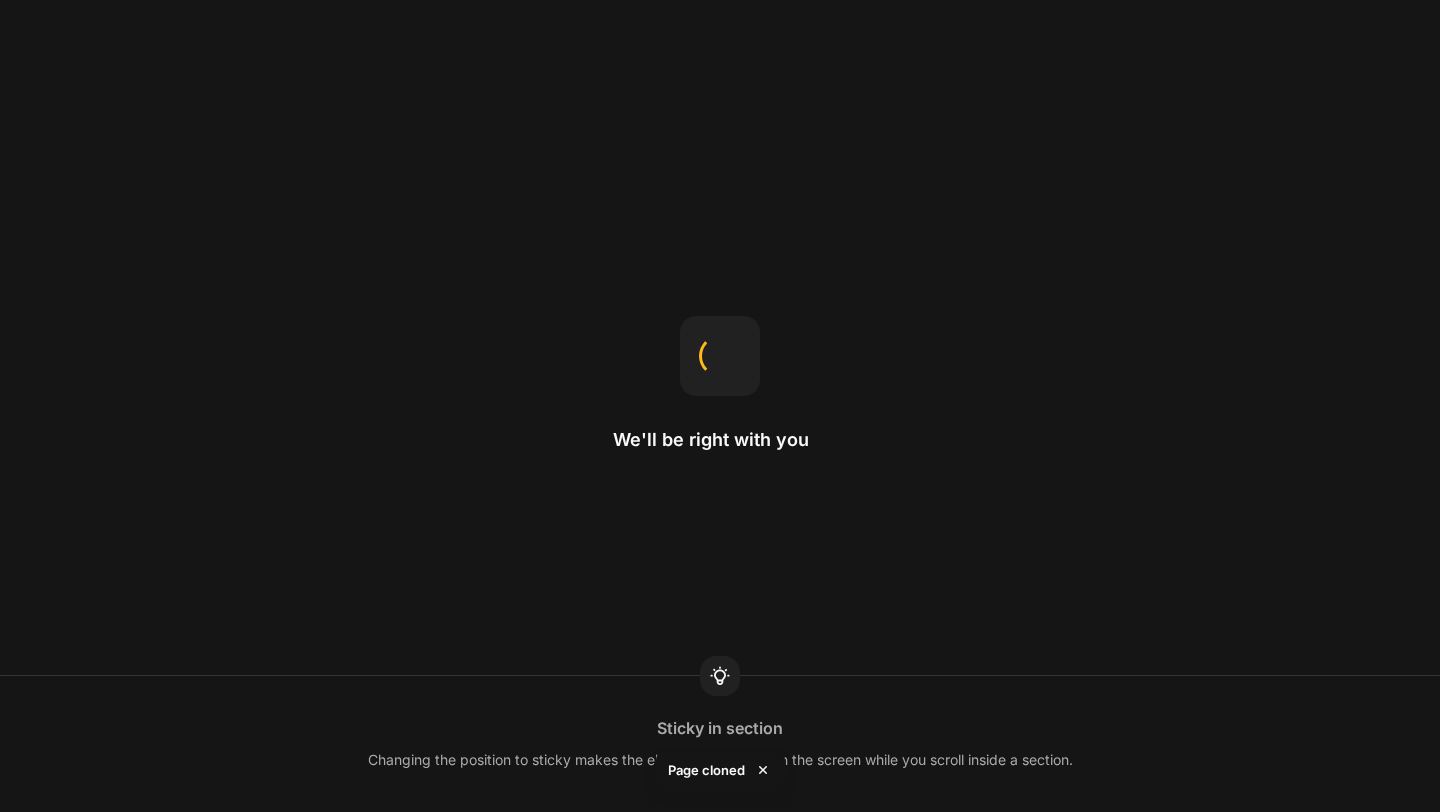 scroll, scrollTop: 0, scrollLeft: 0, axis: both 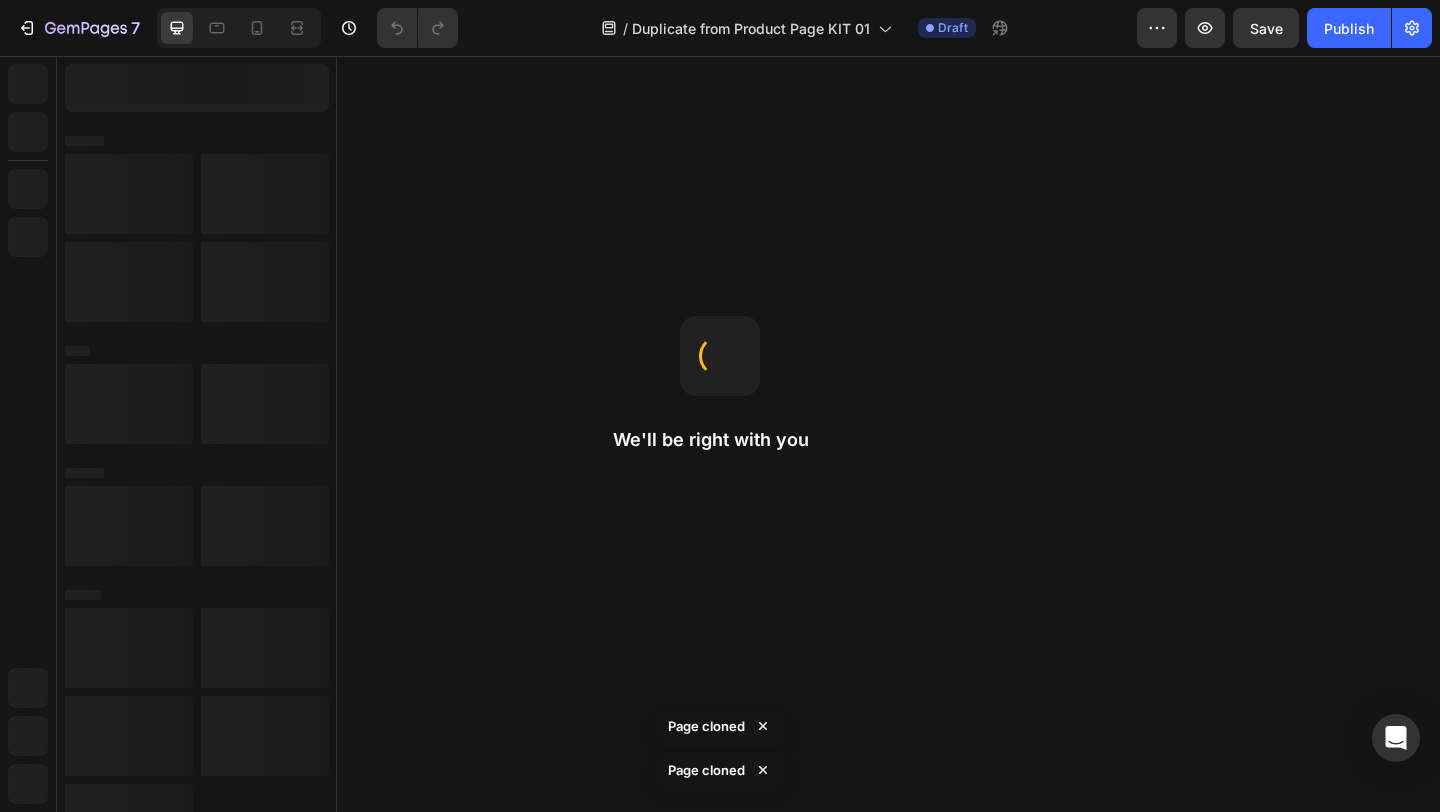 radio on "true" 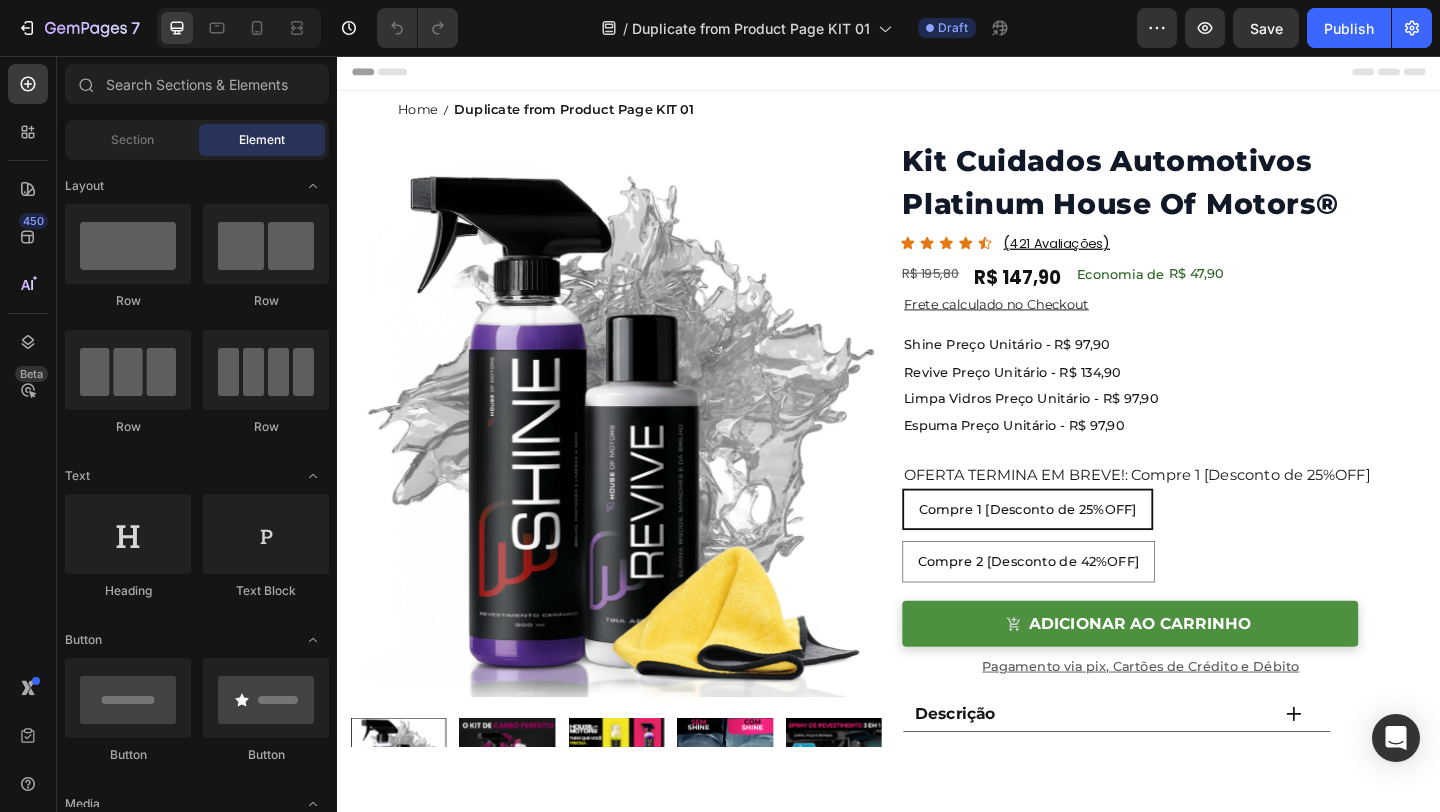 click on "7  Version history  /  Duplicate from Product Page KIT 01 Draft Preview  Save   Publish" 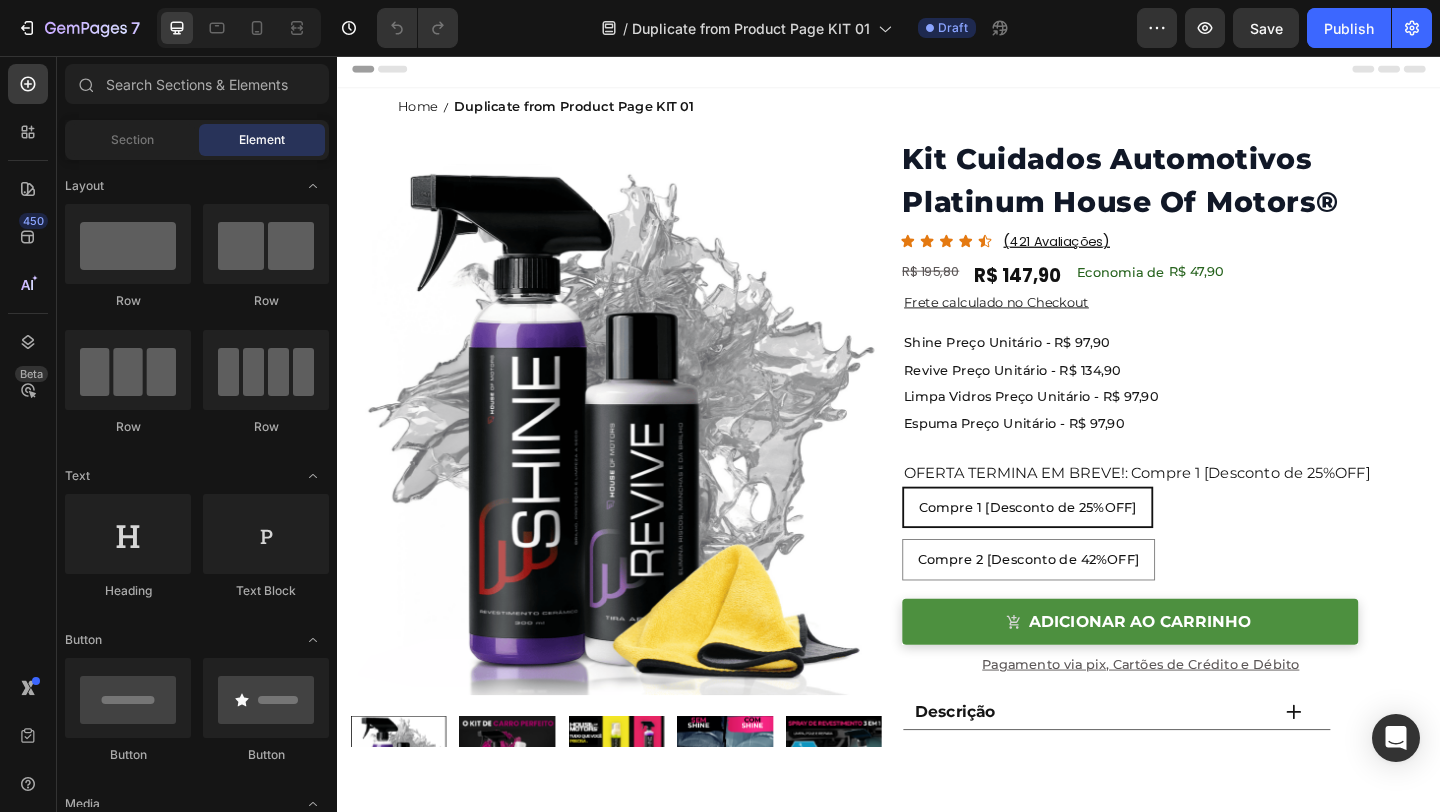 scroll, scrollTop: 0, scrollLeft: 0, axis: both 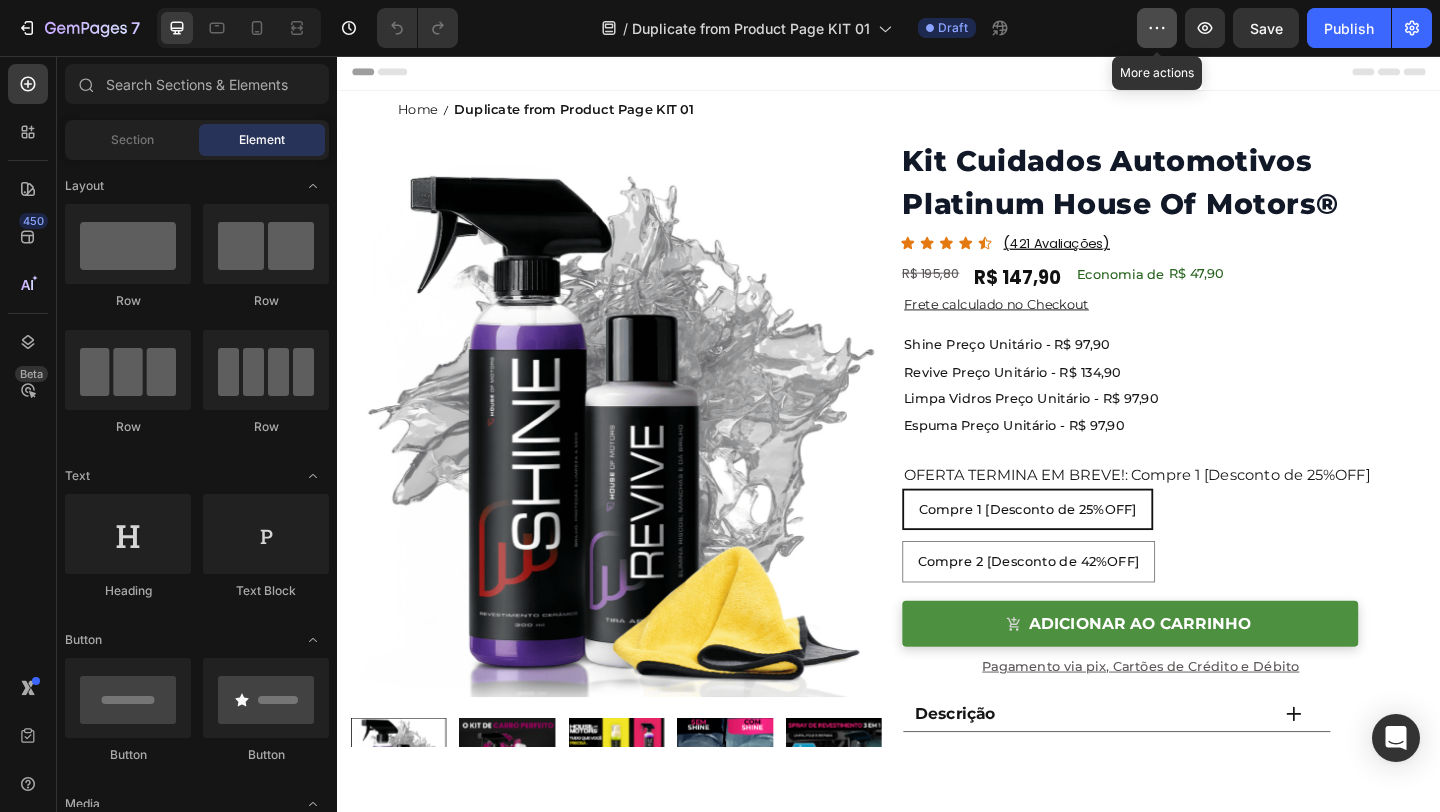click 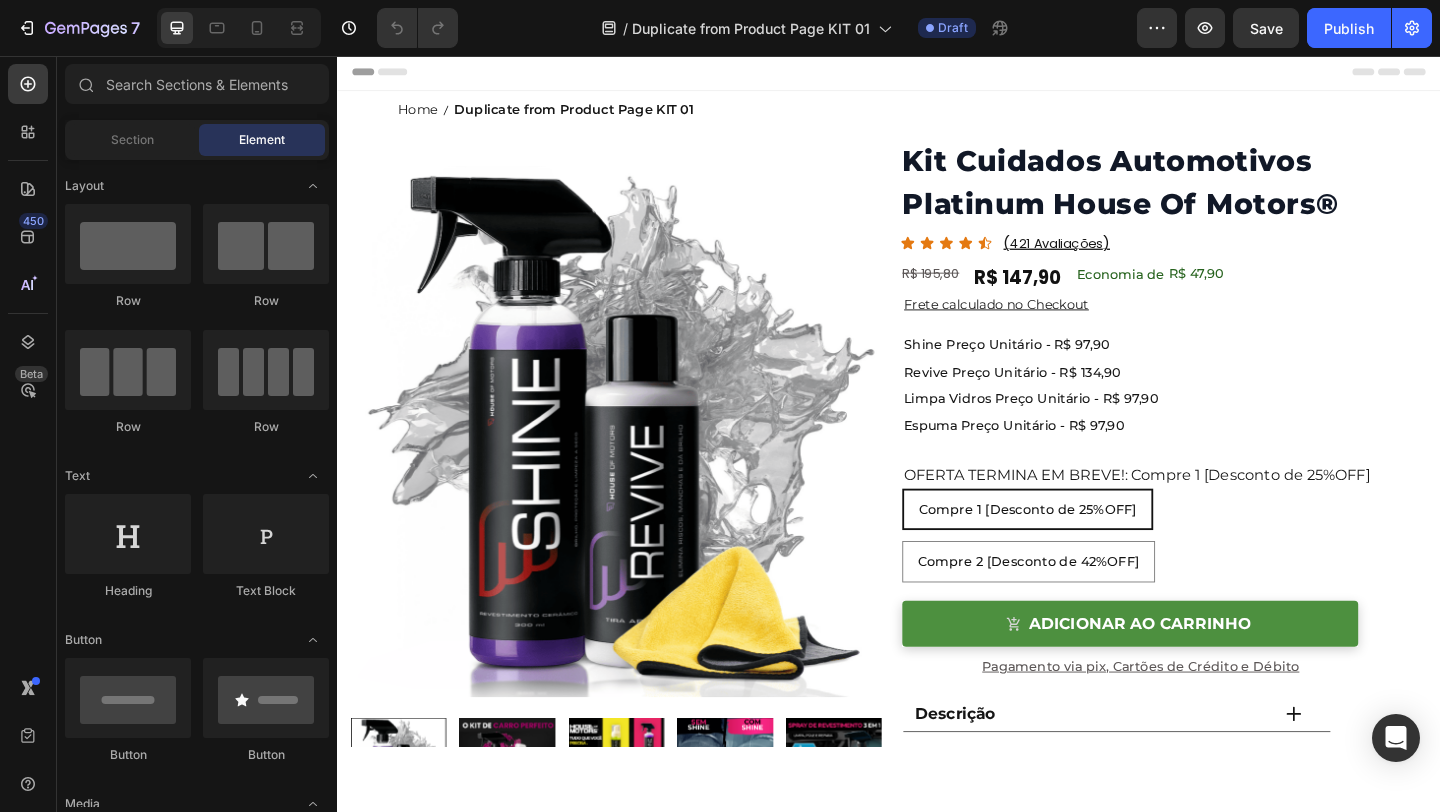 click on "7  Version history  /  Duplicate from Product Page KIT 01 Draft Preview  Save   Publish" 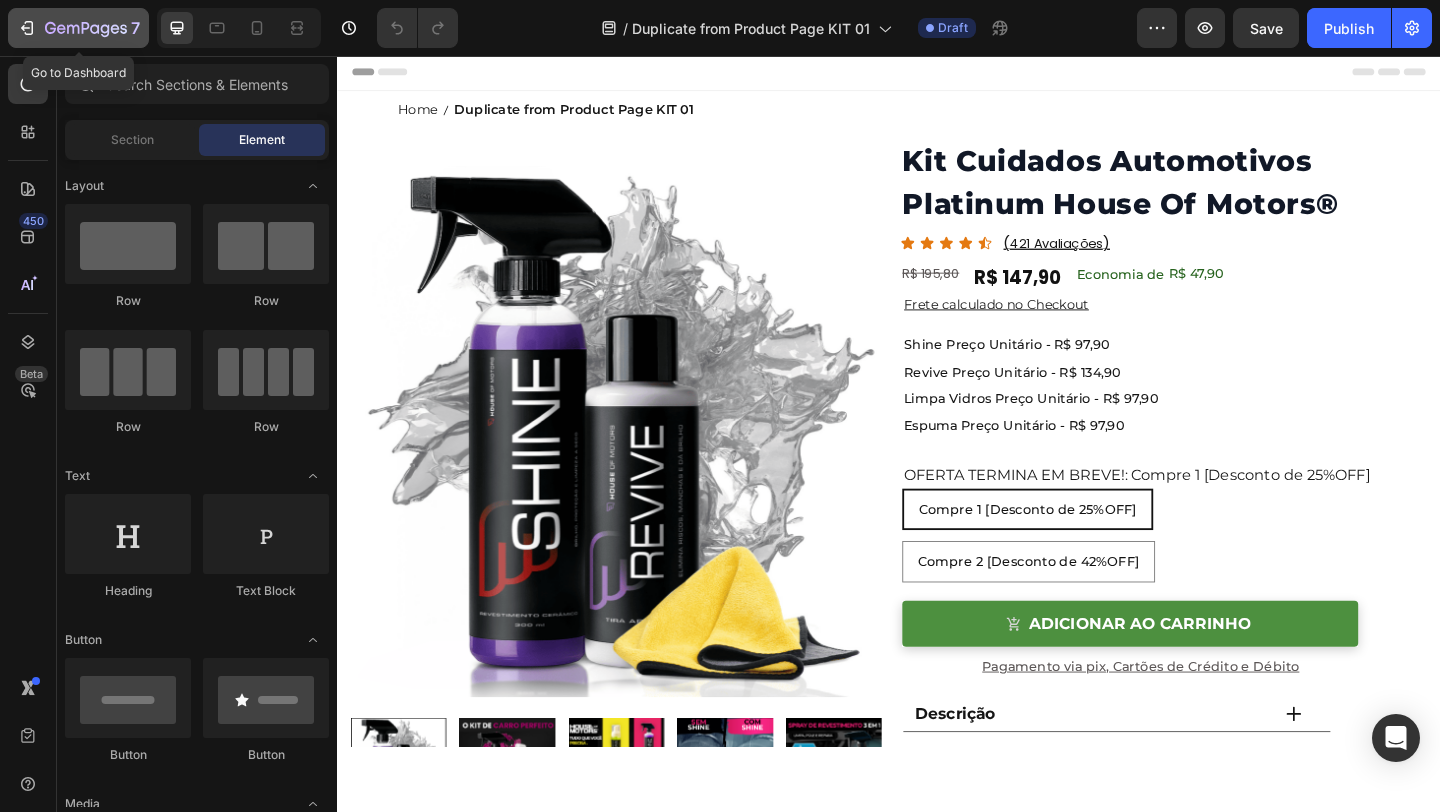 click on "7" 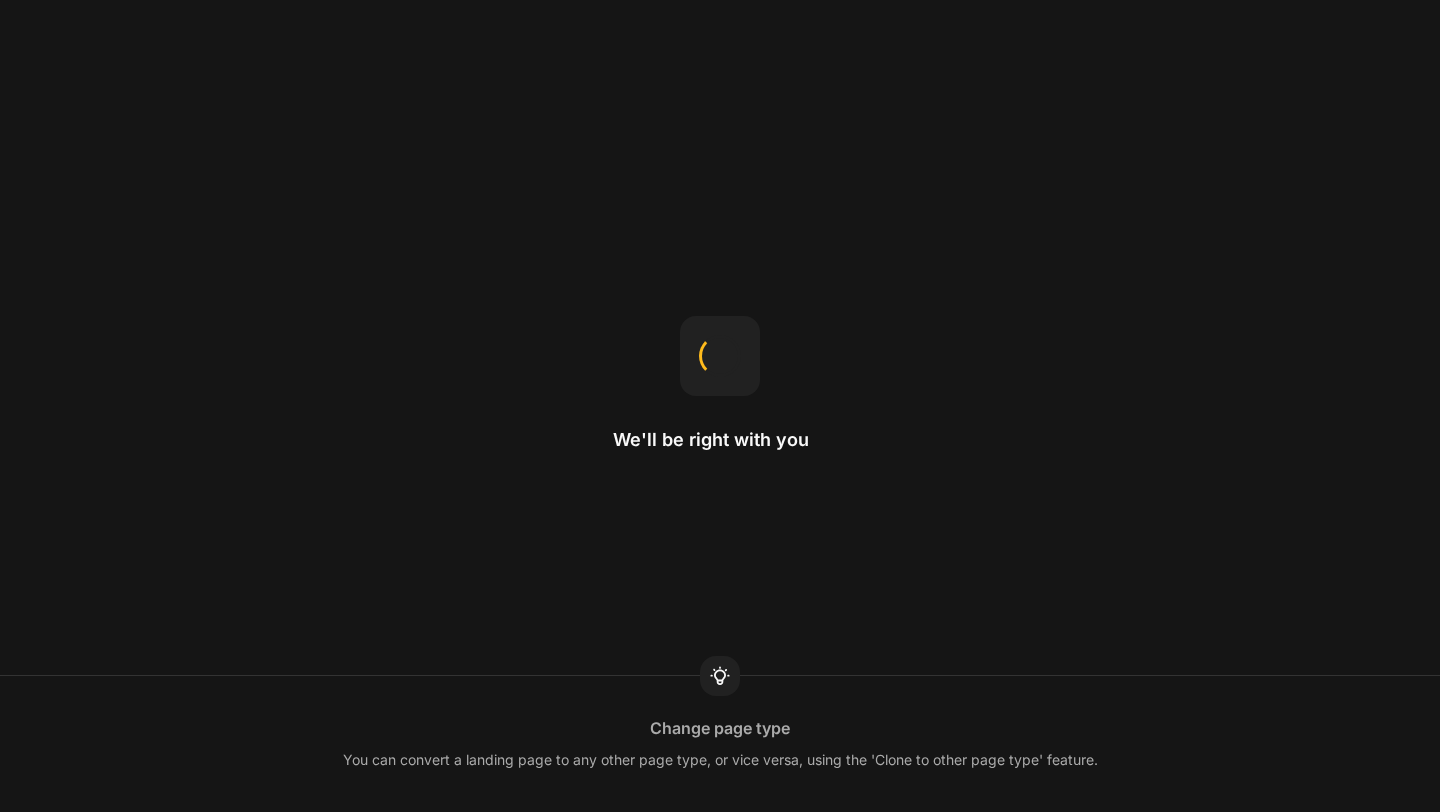 scroll, scrollTop: 0, scrollLeft: 0, axis: both 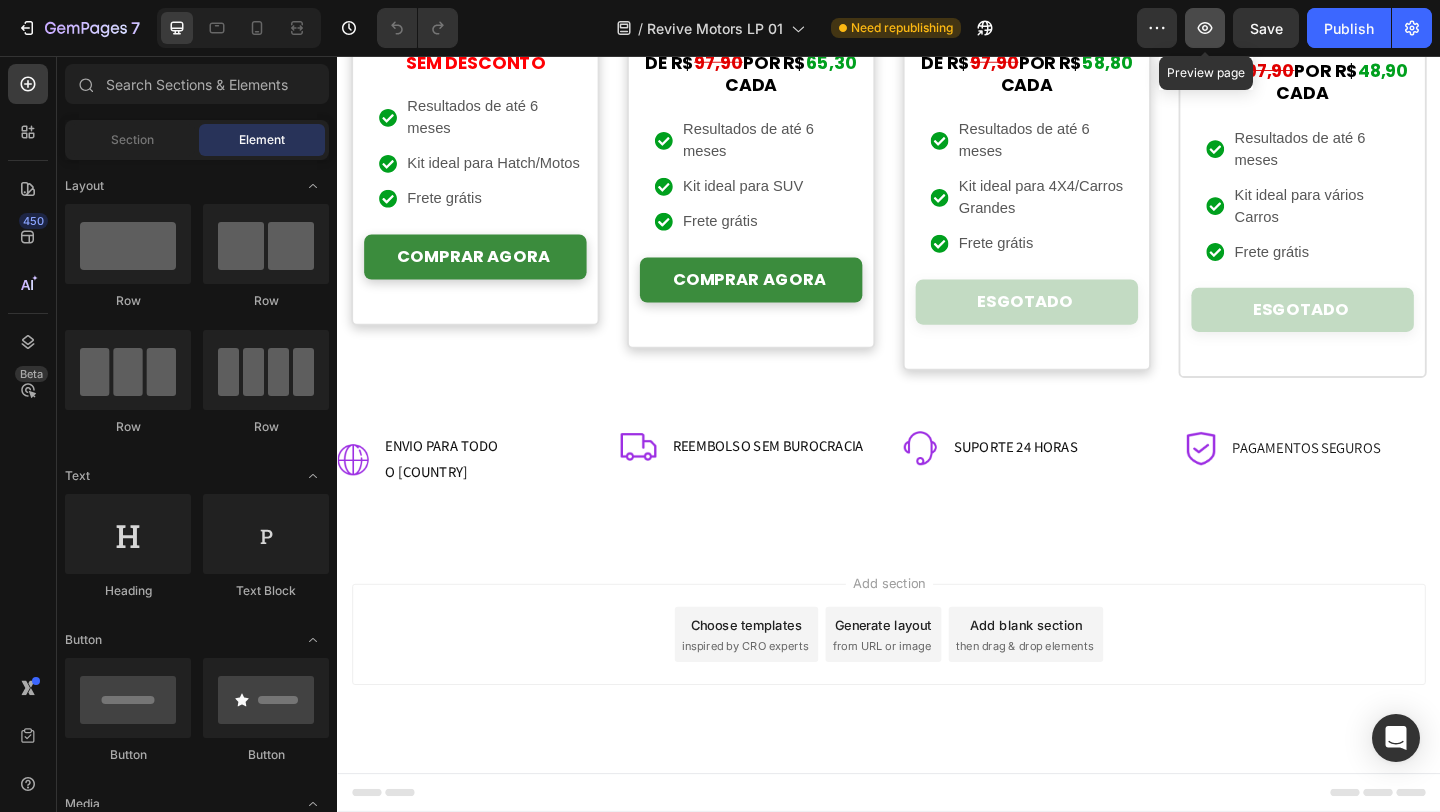 click 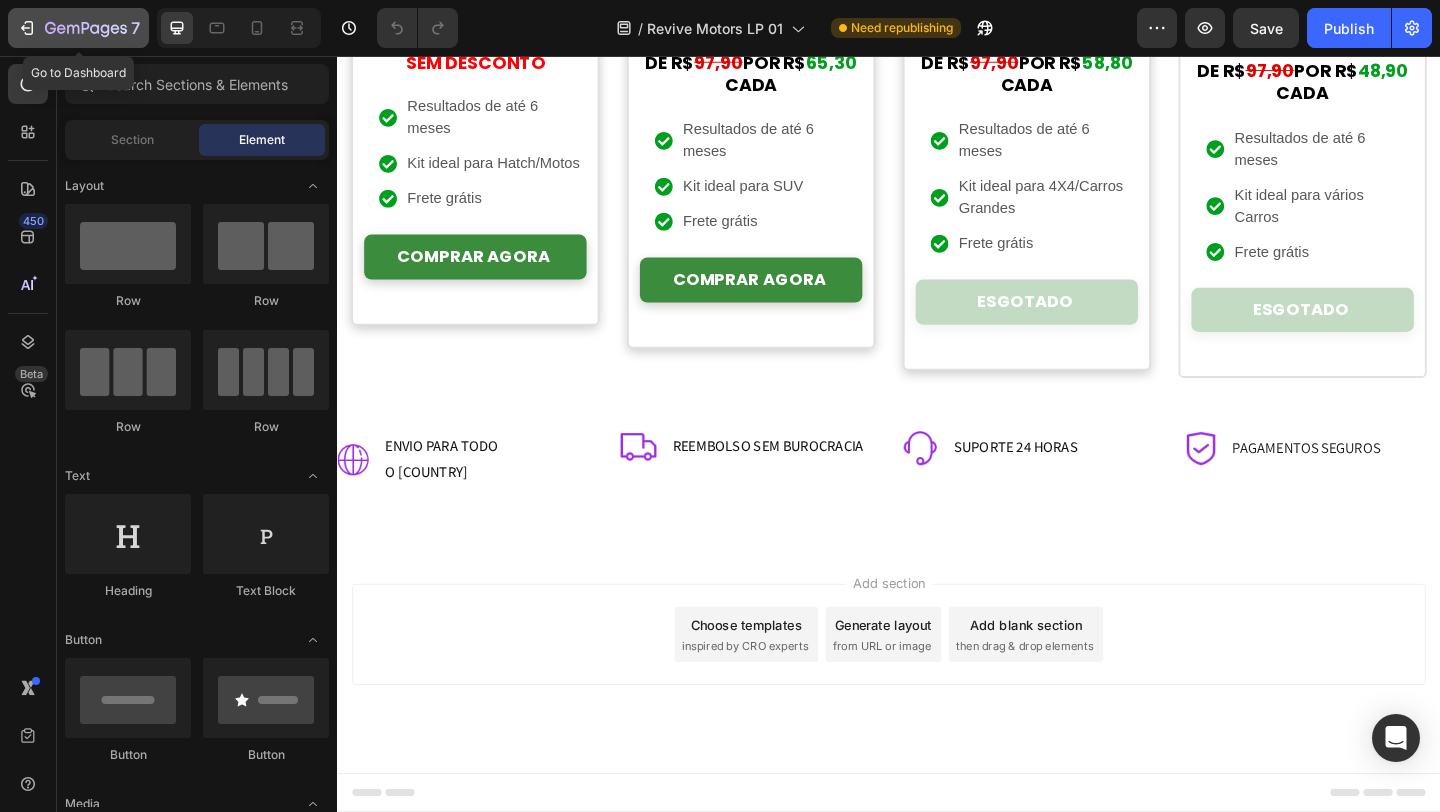 click on "7" 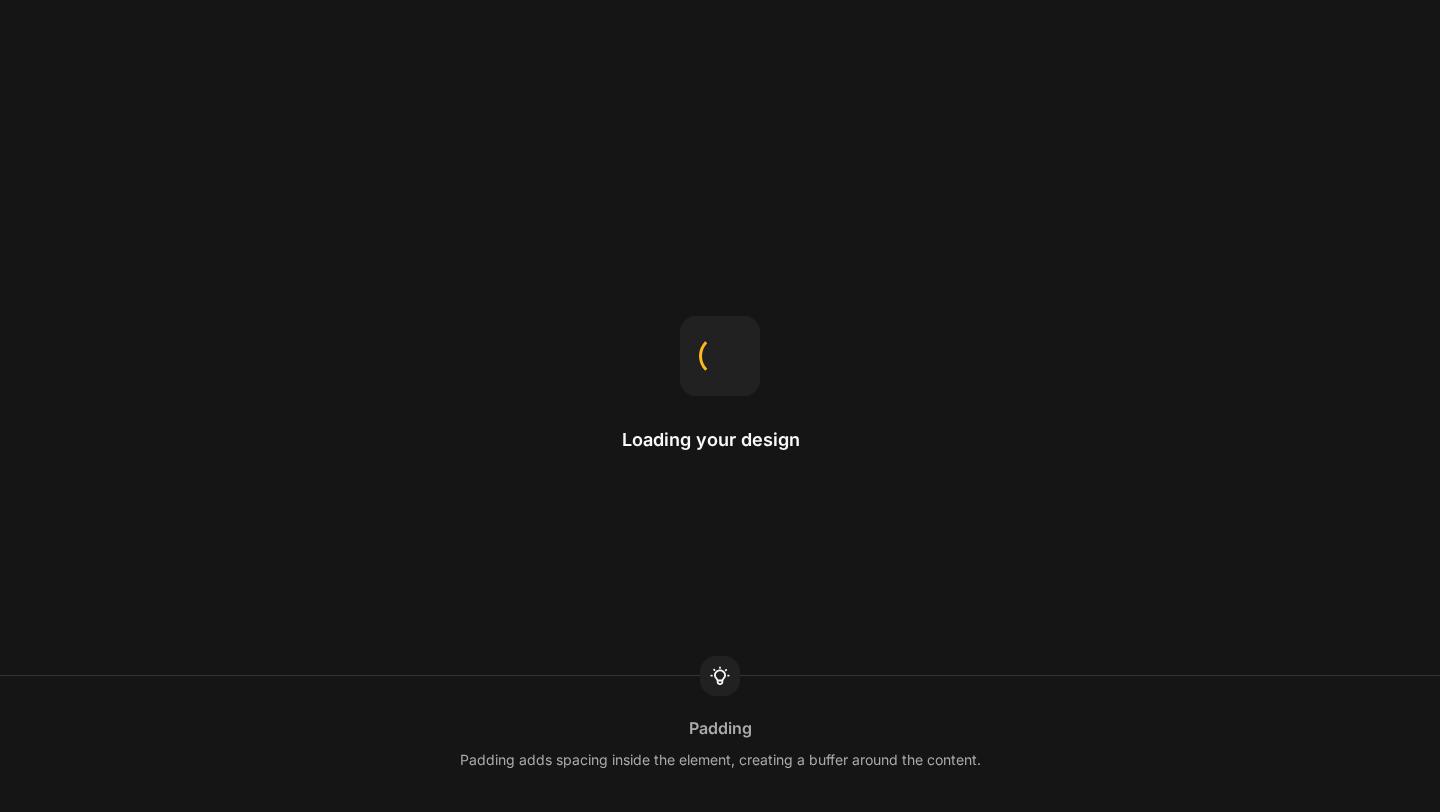 scroll, scrollTop: 0, scrollLeft: 0, axis: both 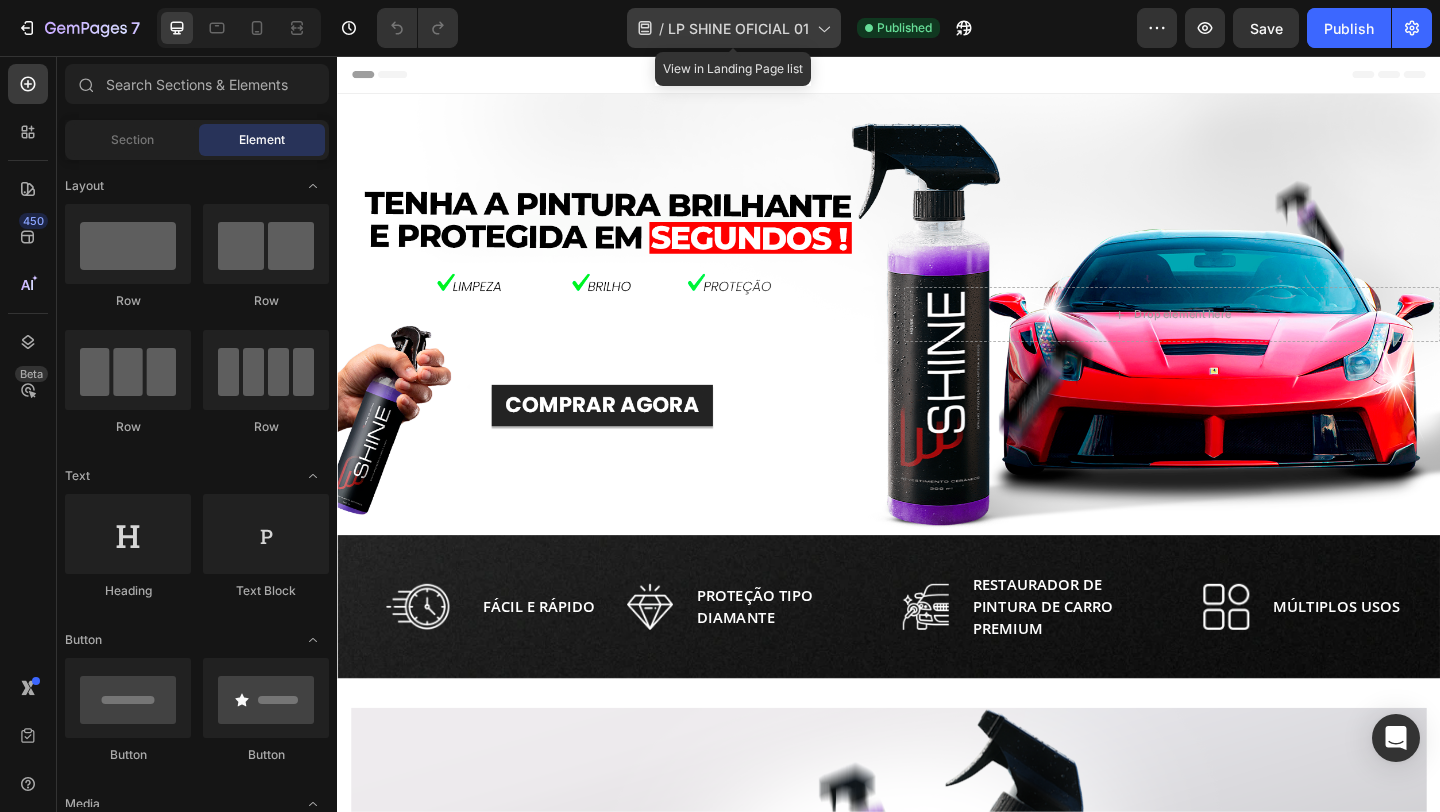 click on "/  LP SHINE OFICIAL 01" 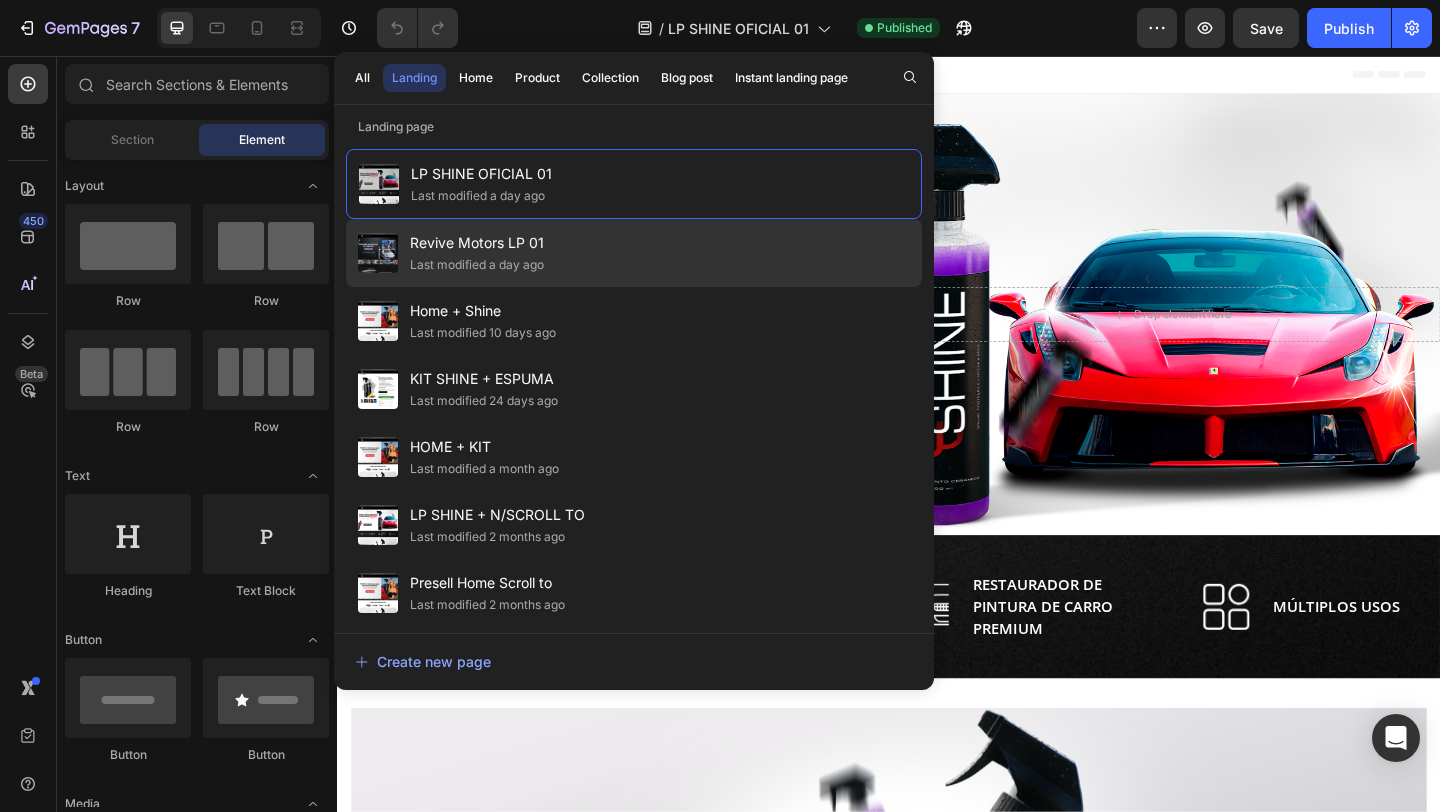 click on "Revive Motors LP 01 Last modified a day ago" 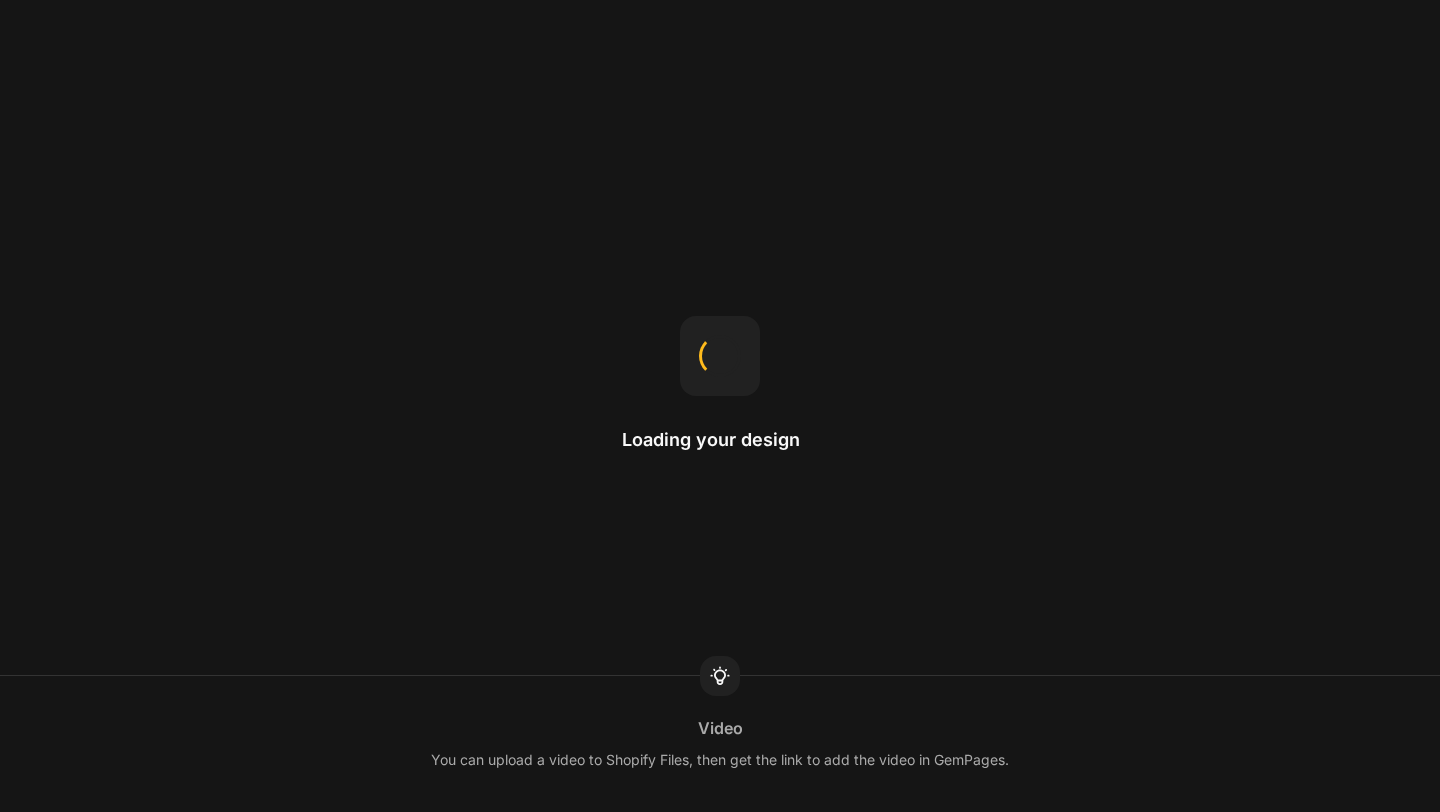 scroll, scrollTop: 0, scrollLeft: 0, axis: both 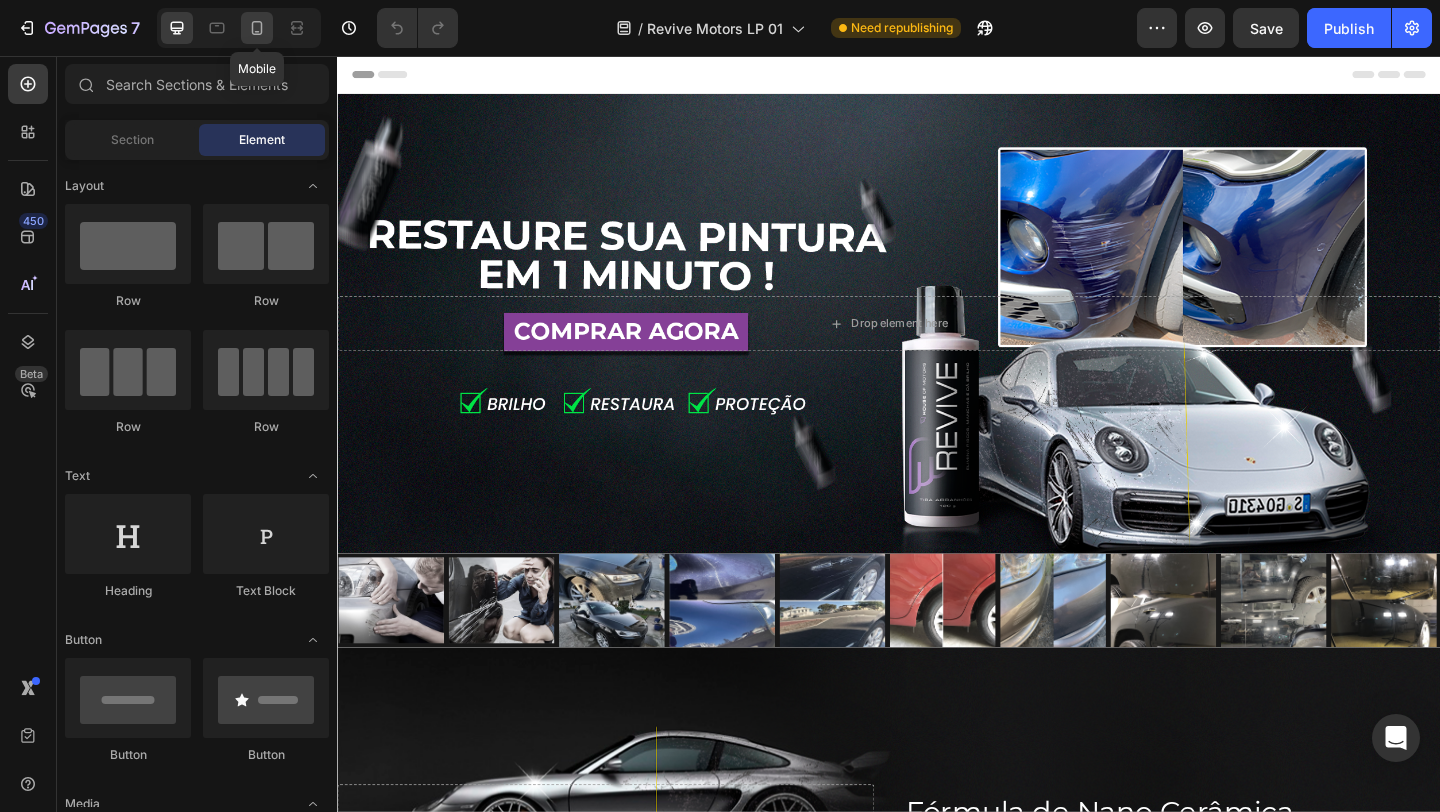 click 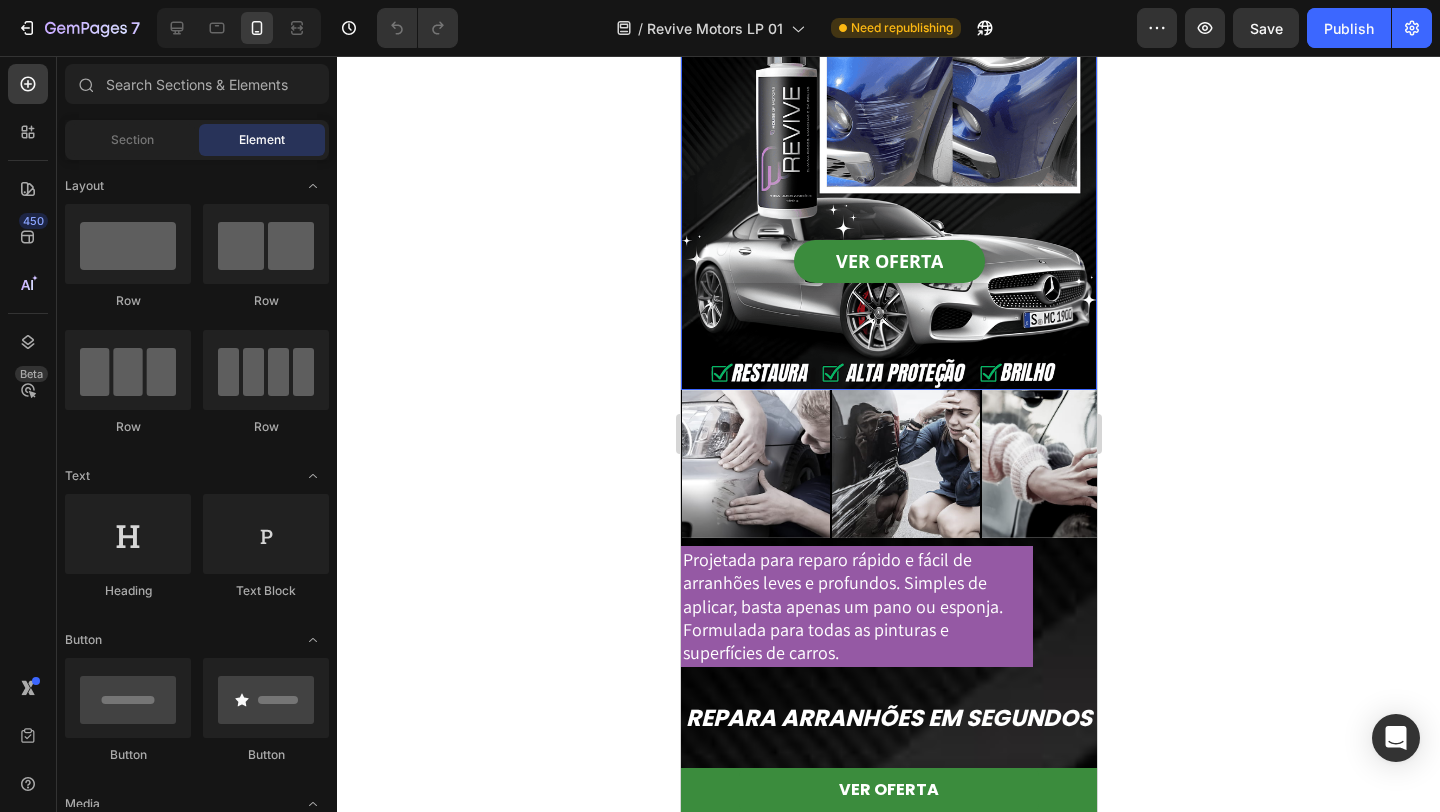 scroll, scrollTop: 0, scrollLeft: 0, axis: both 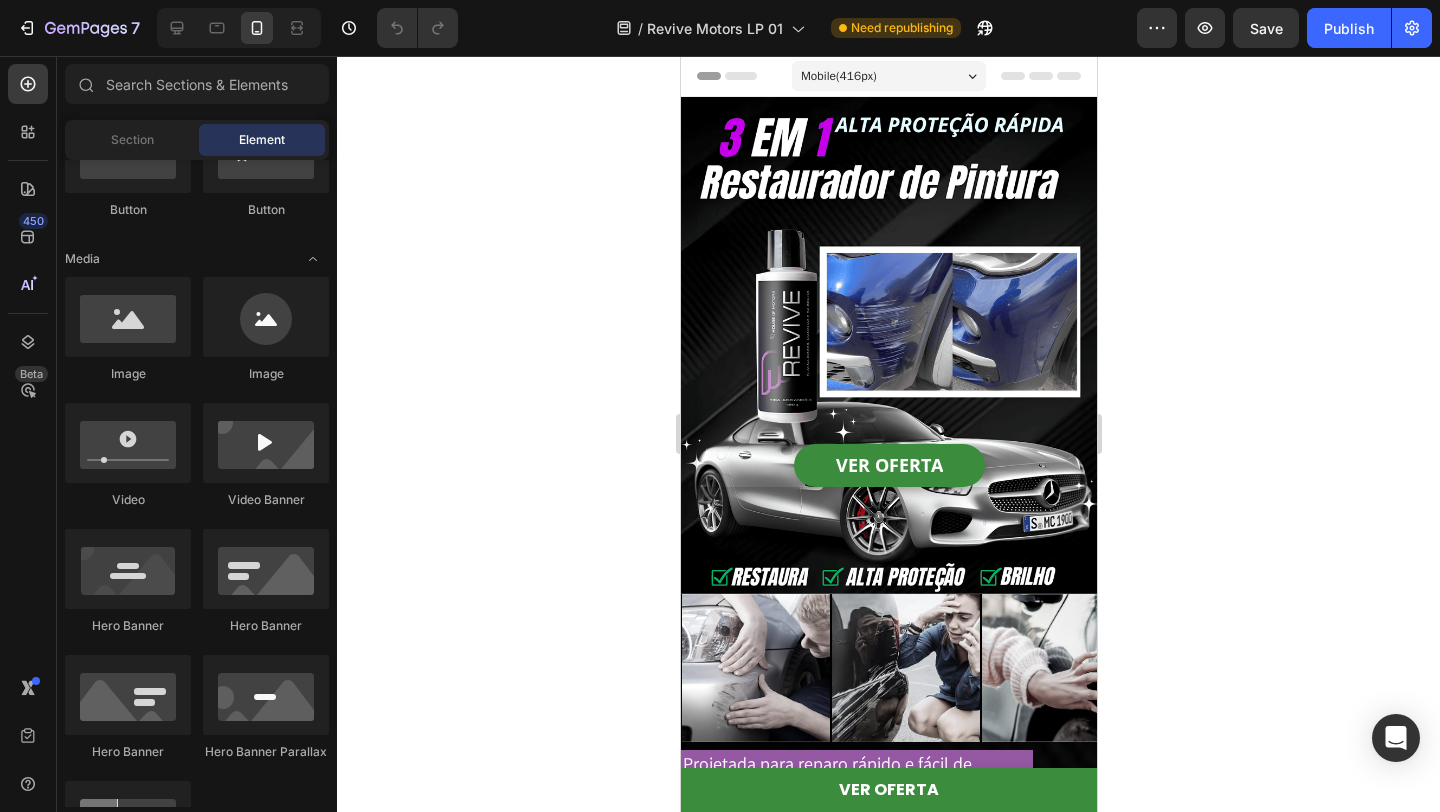 drag, startPoint x: 1112, startPoint y: 301, endPoint x: 1125, endPoint y: 415, distance: 114.73883 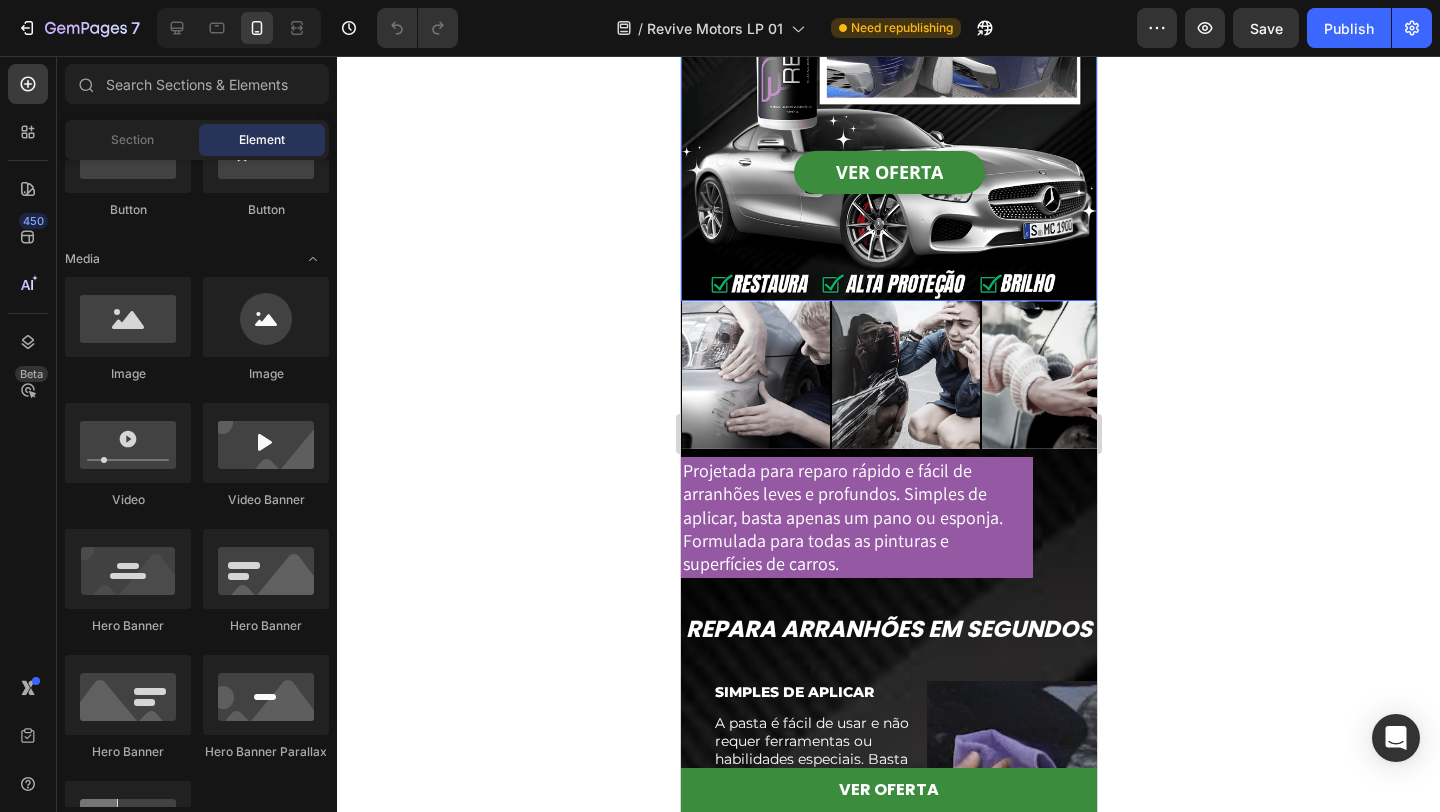 scroll, scrollTop: 0, scrollLeft: 0, axis: both 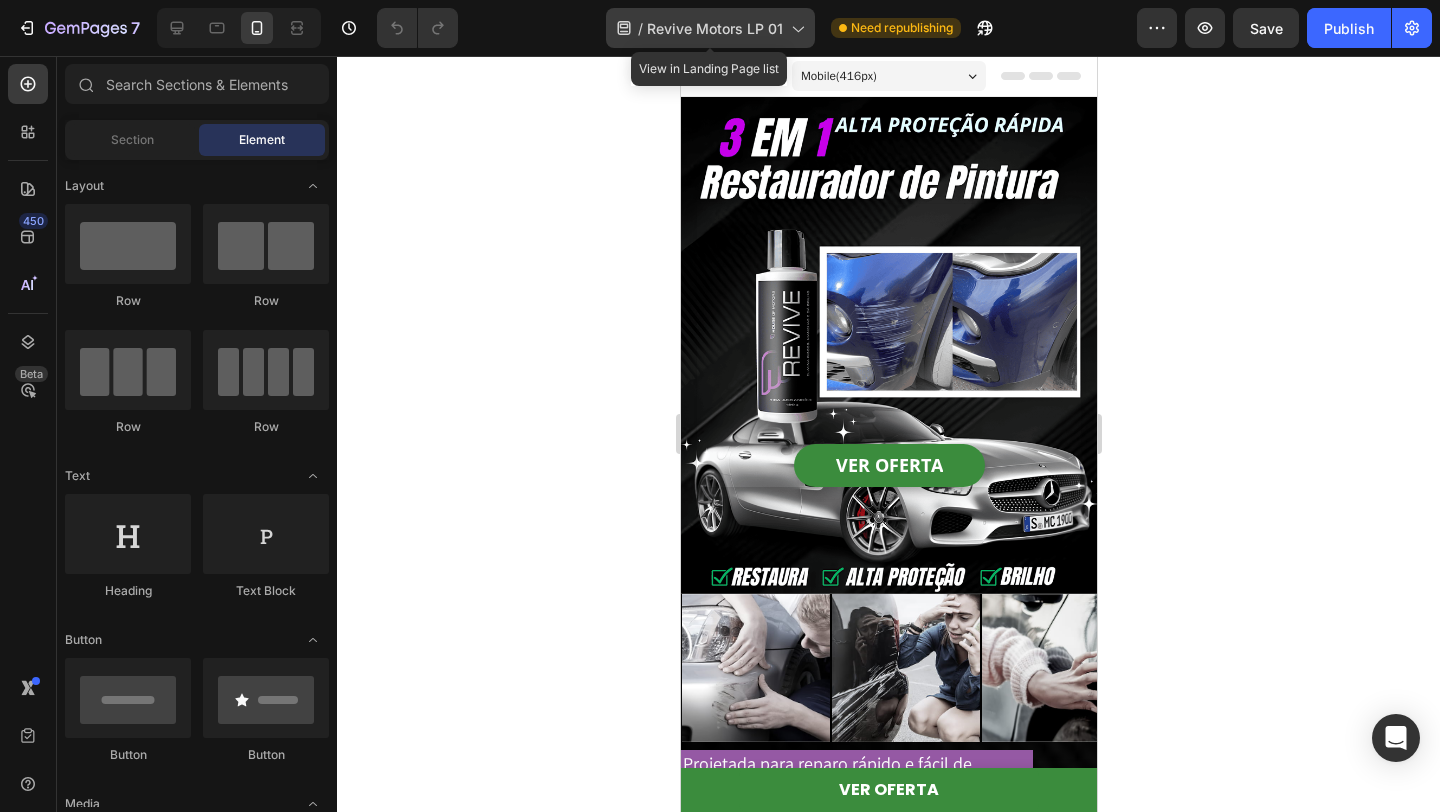 click on "Revive Motors LP 01" at bounding box center [715, 28] 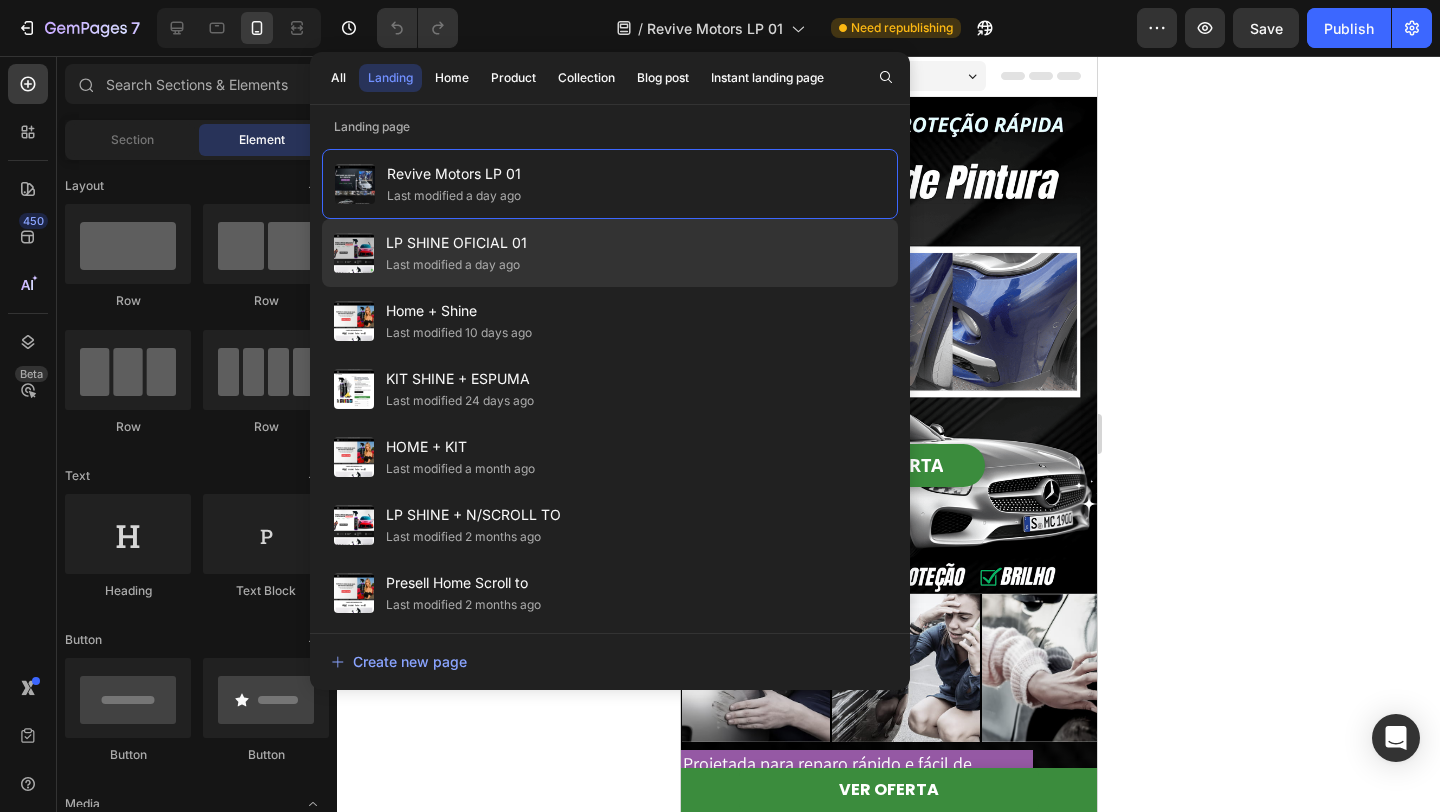click on "LP SHINE OFICIAL 01 Last modified a day ago" 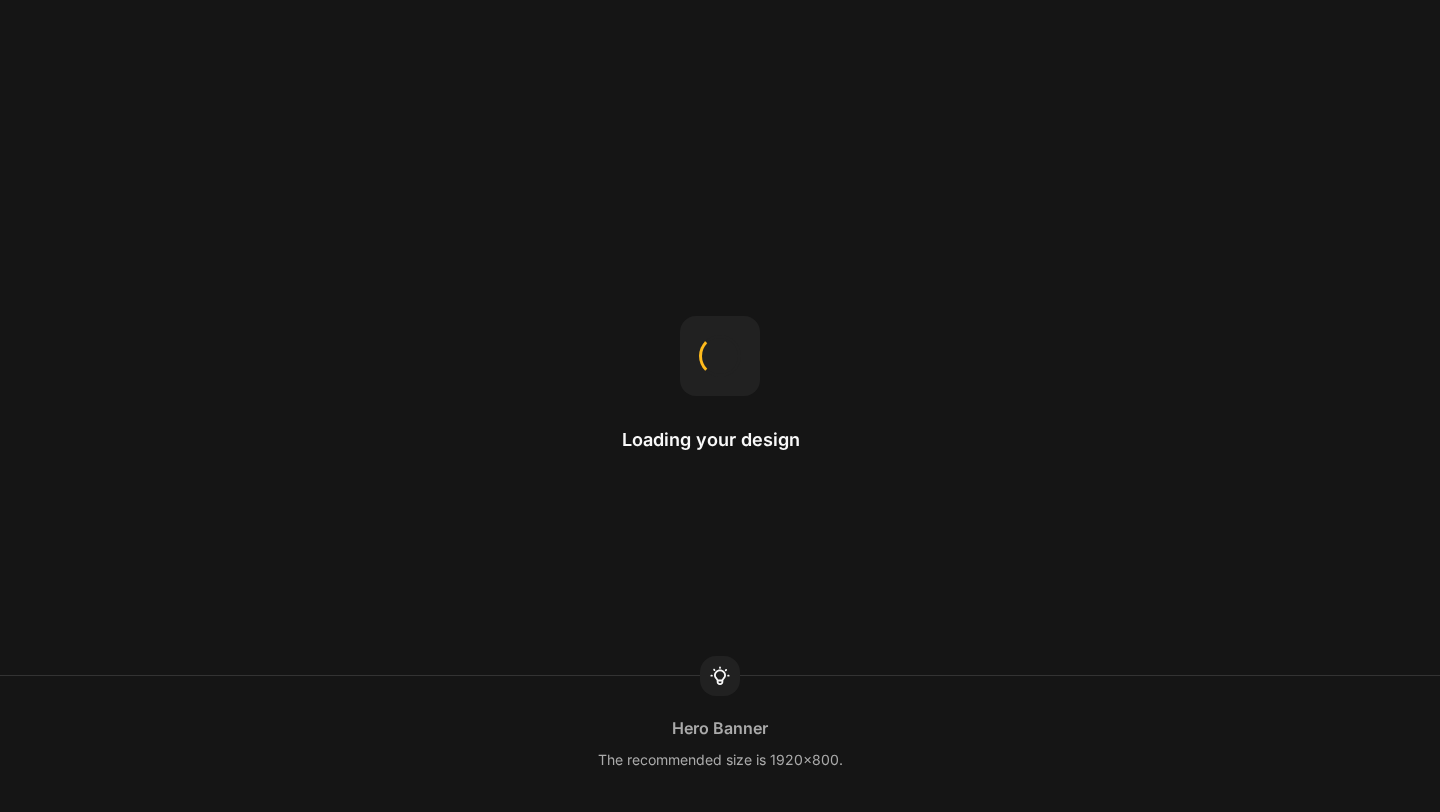 scroll, scrollTop: 0, scrollLeft: 0, axis: both 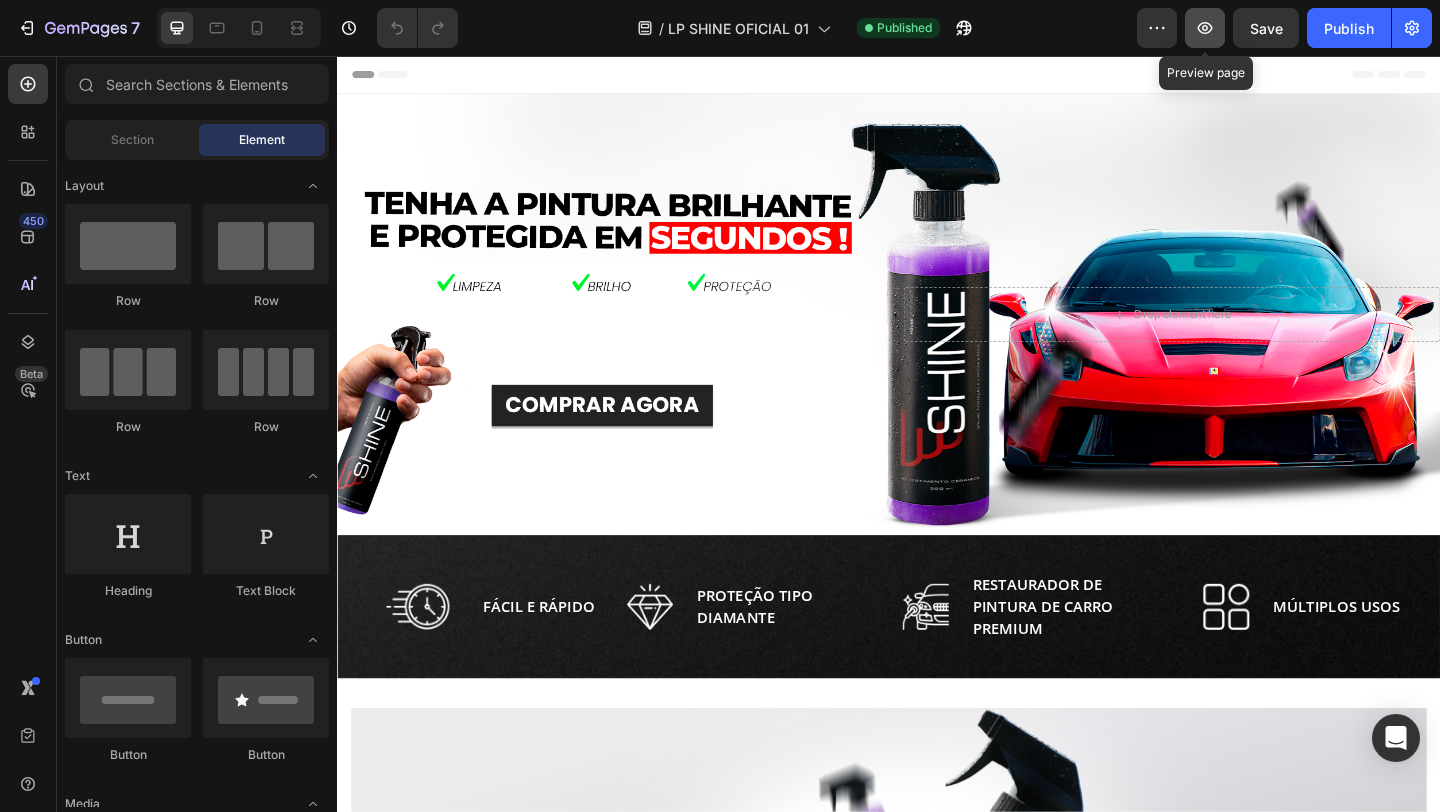 click 